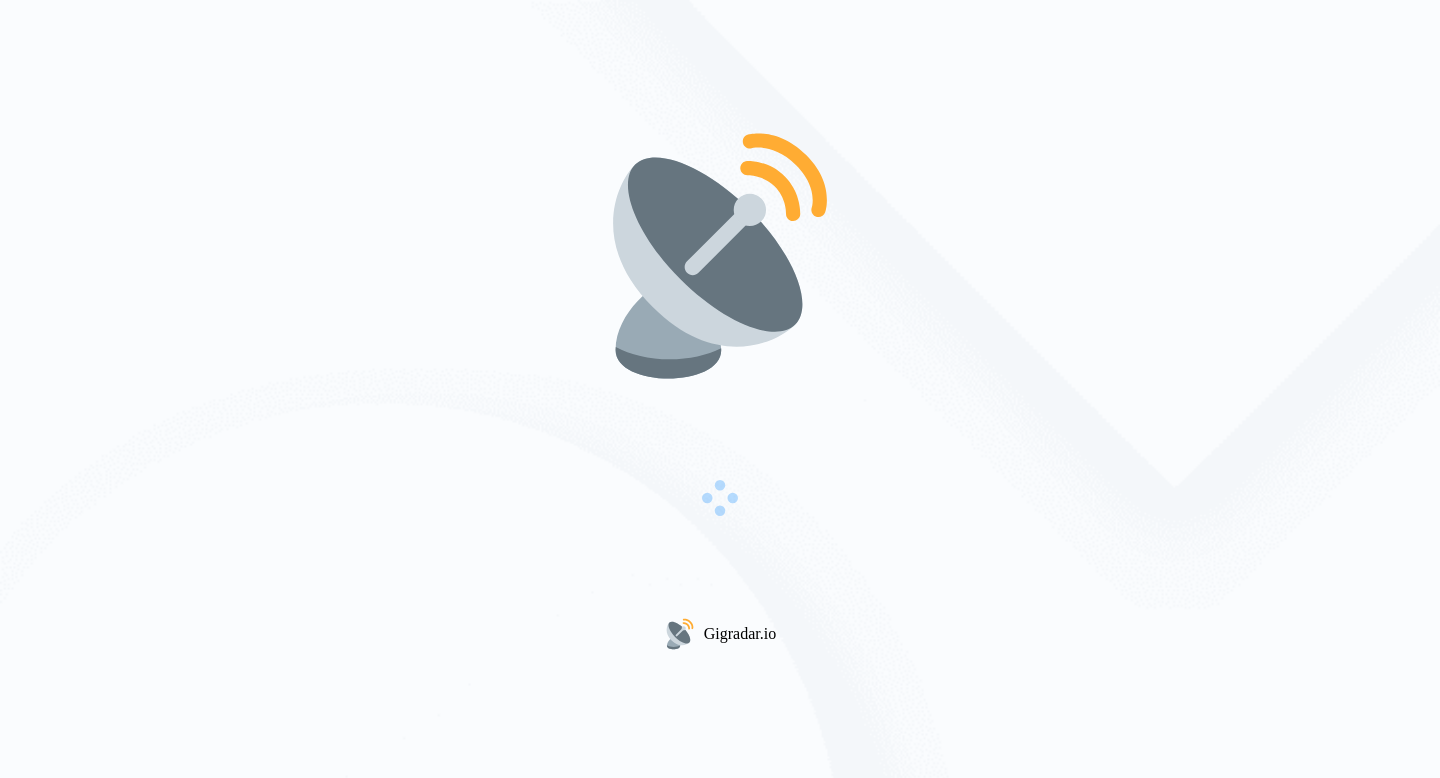 scroll, scrollTop: 0, scrollLeft: 0, axis: both 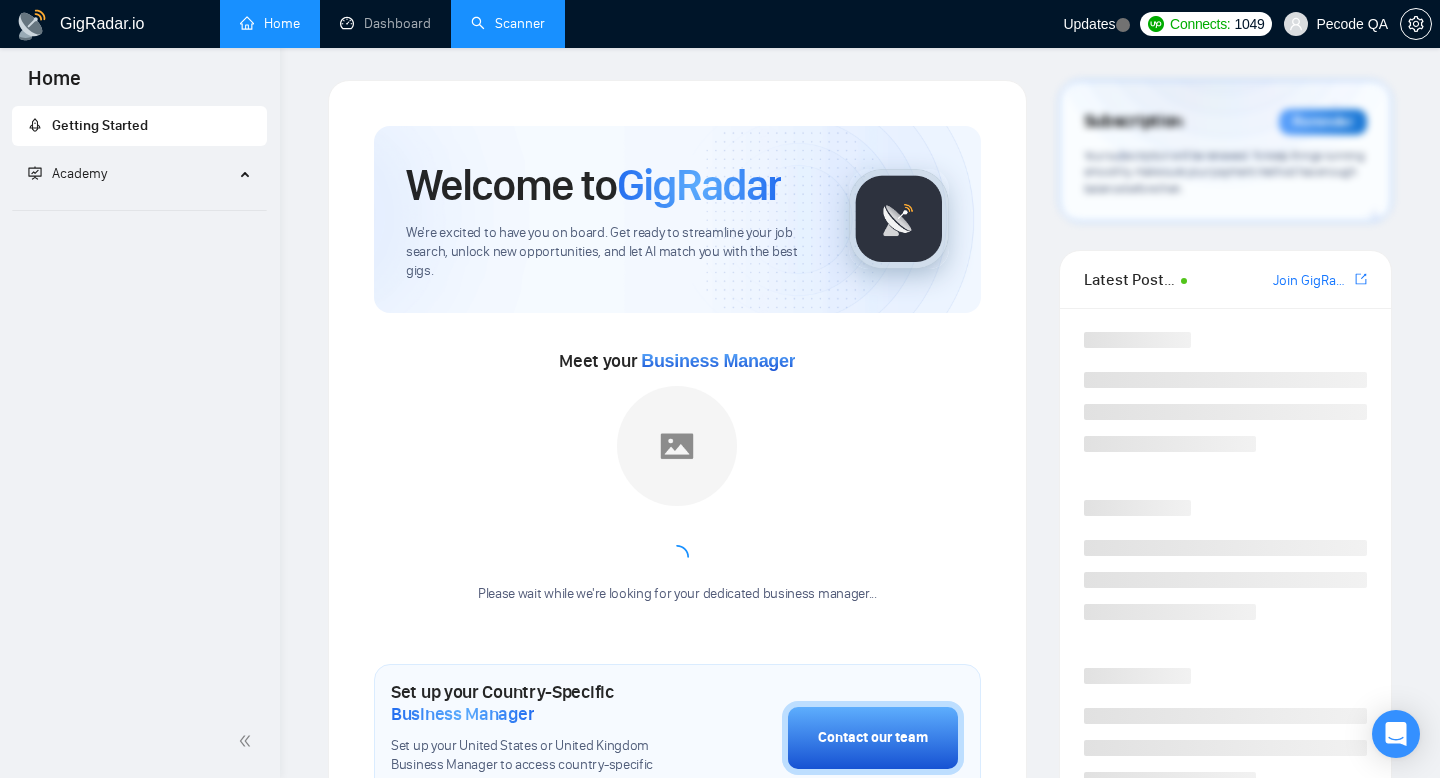 click on "Scanner" at bounding box center (508, 23) 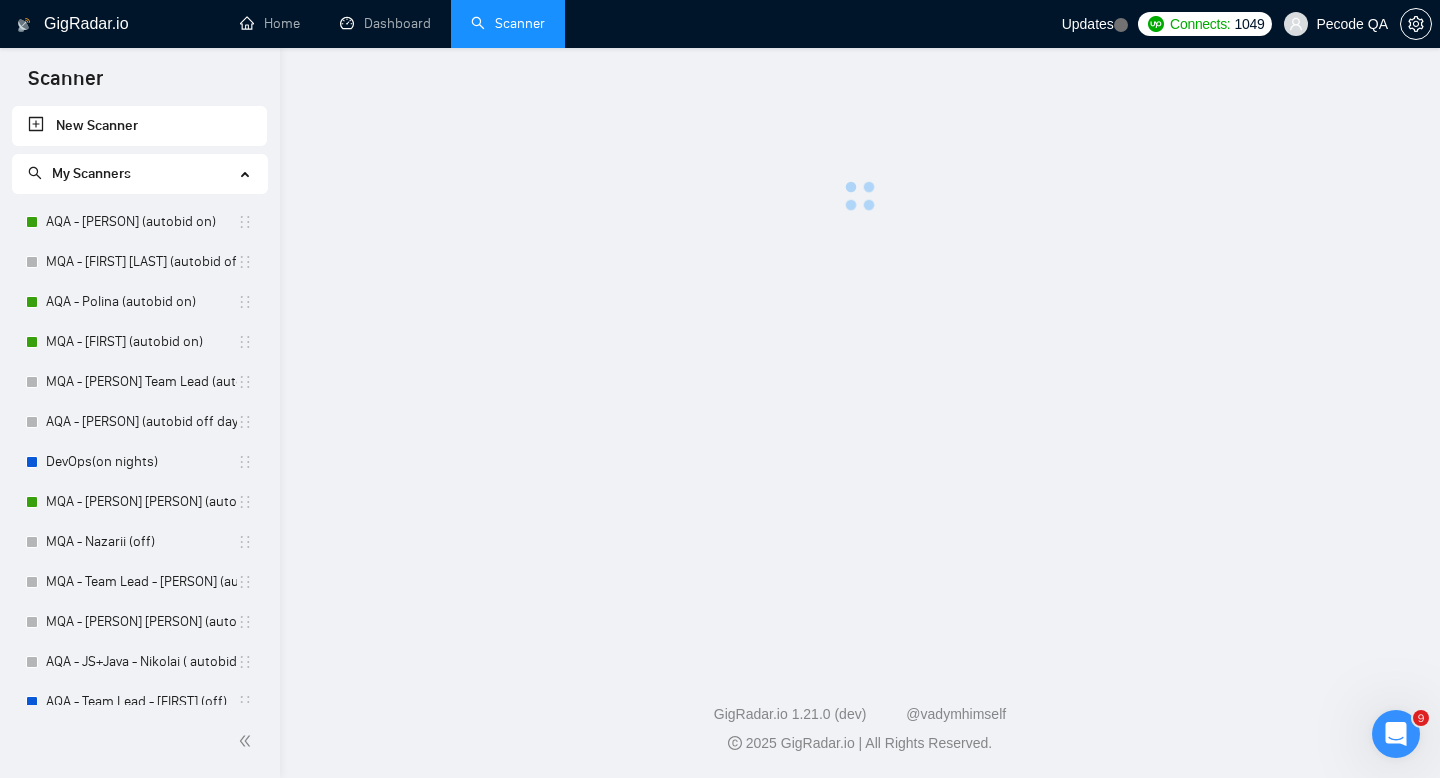 scroll, scrollTop: 0, scrollLeft: 0, axis: both 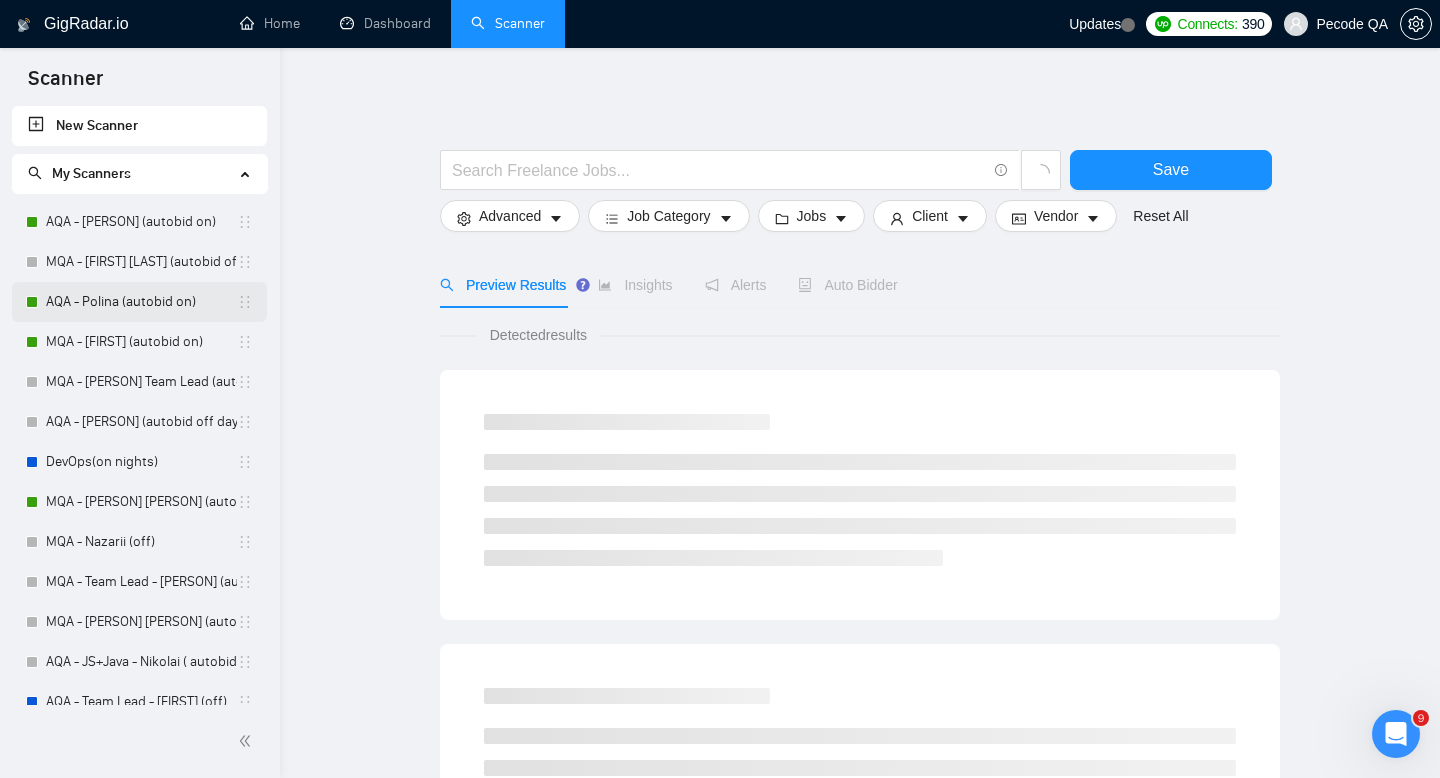 click on "AQA - Polina (autobid on)" at bounding box center (141, 302) 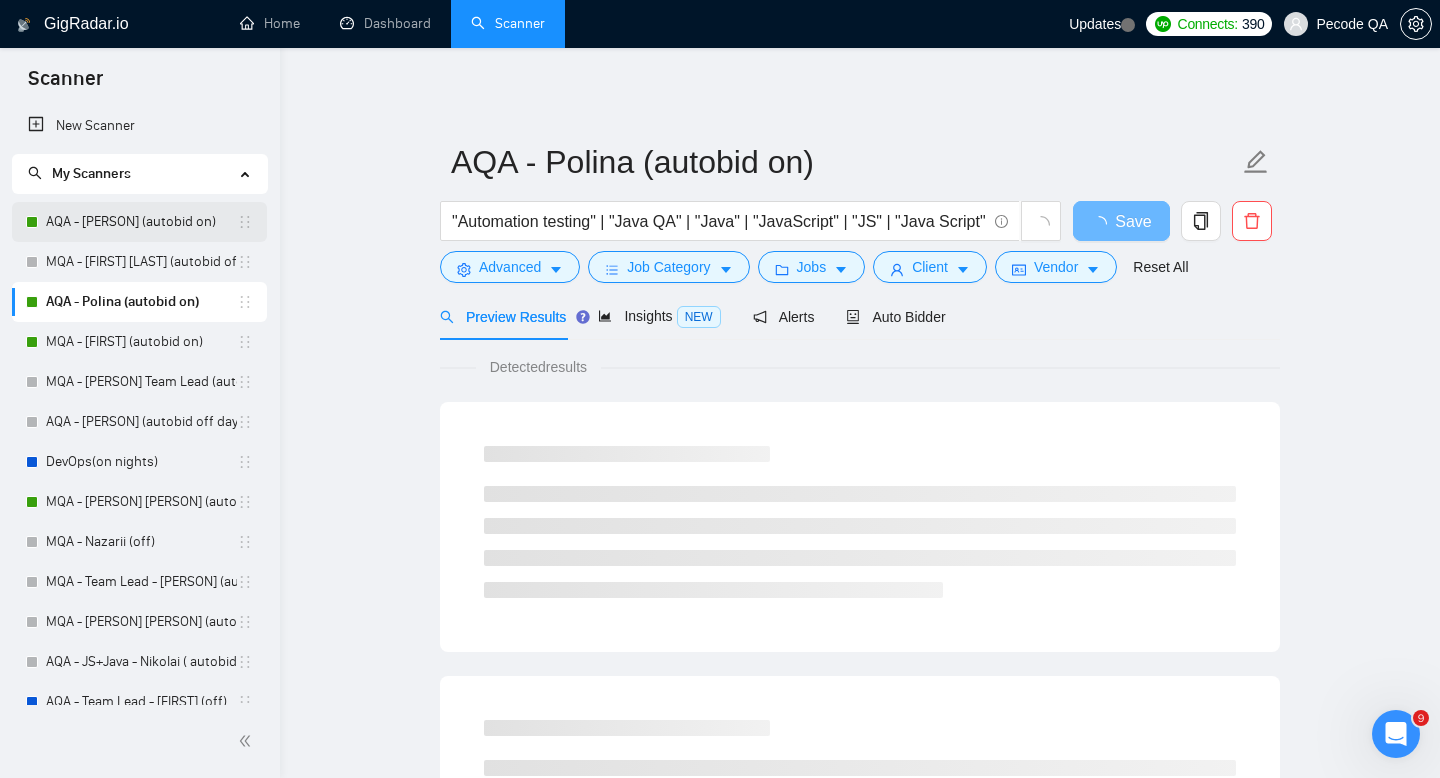 click on "AQA - Vitalii Y (autobid on)" at bounding box center (141, 222) 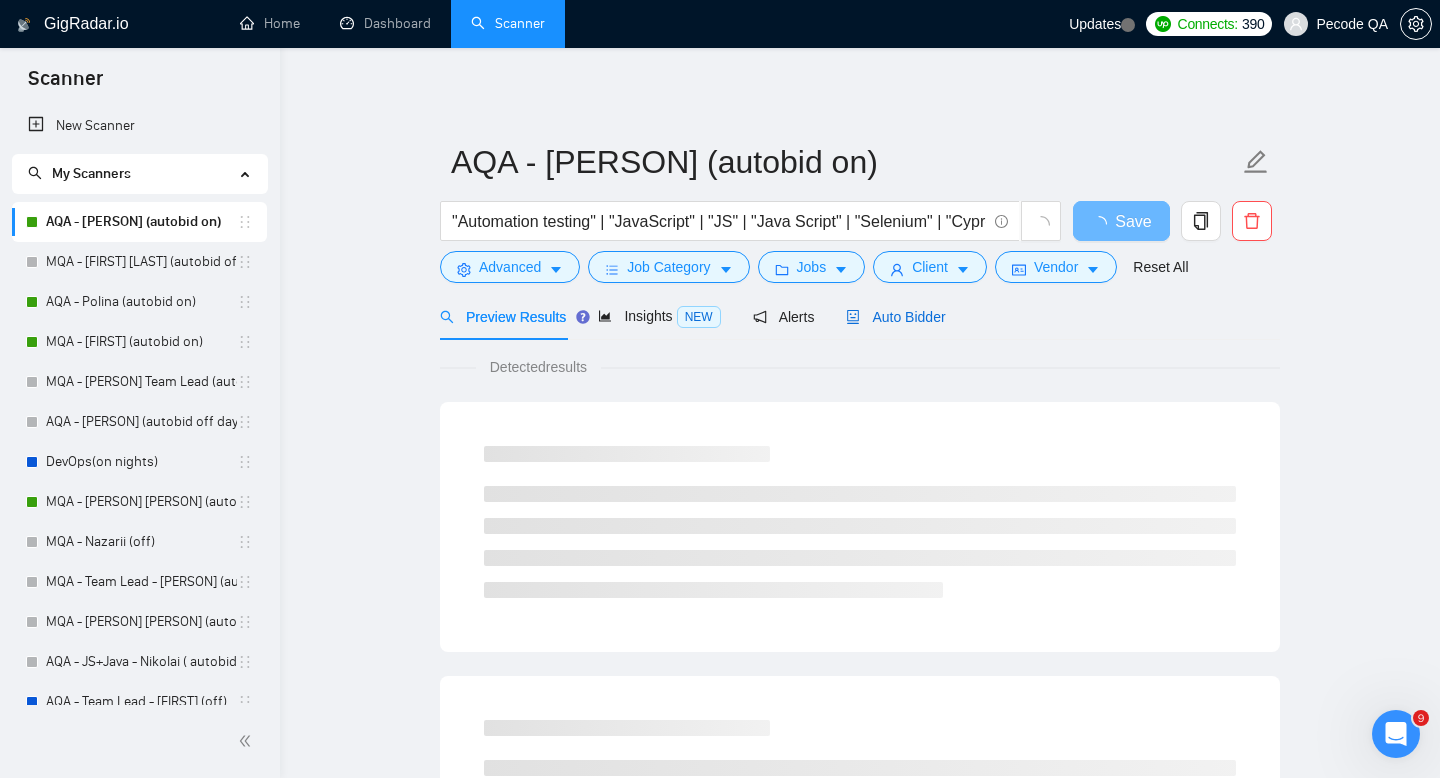 click on "Auto Bidder" at bounding box center [895, 317] 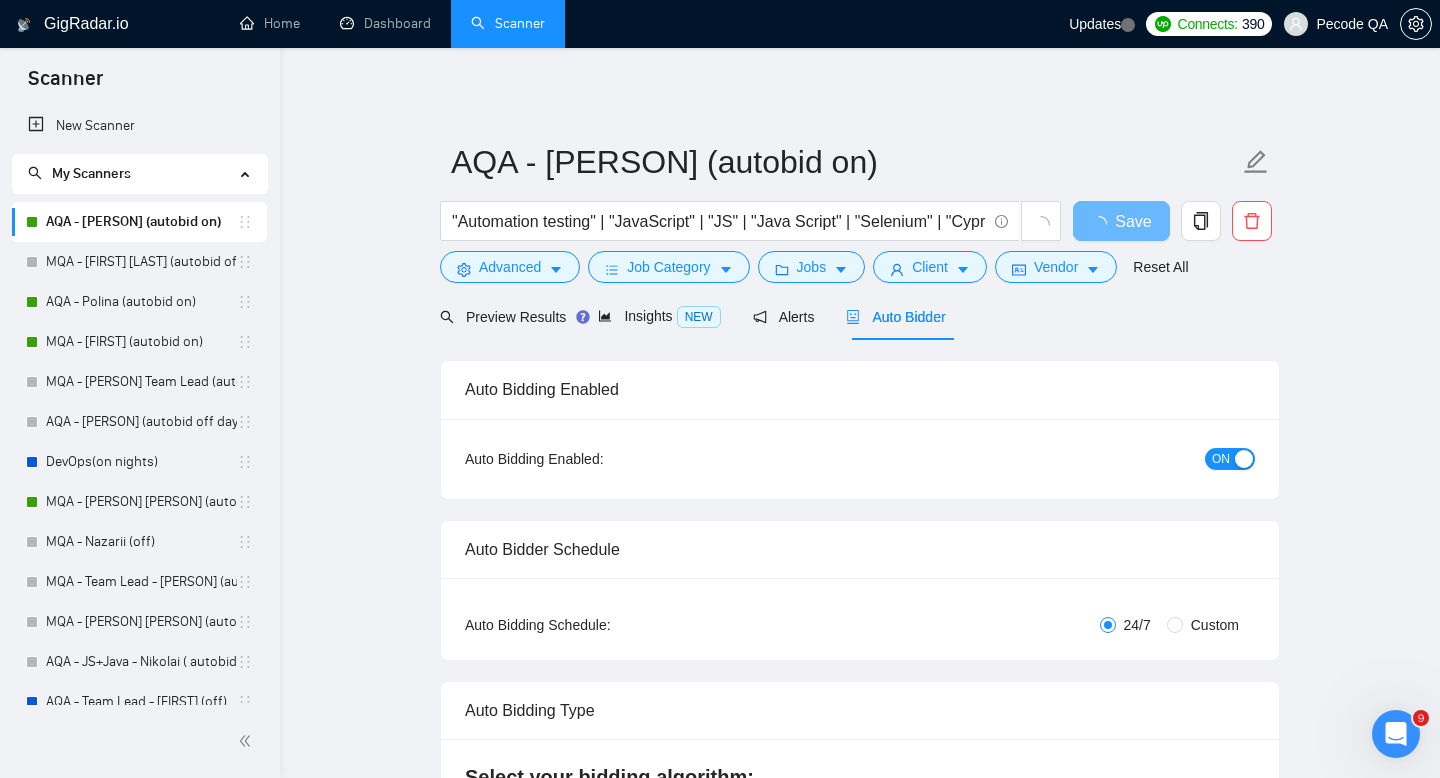 type 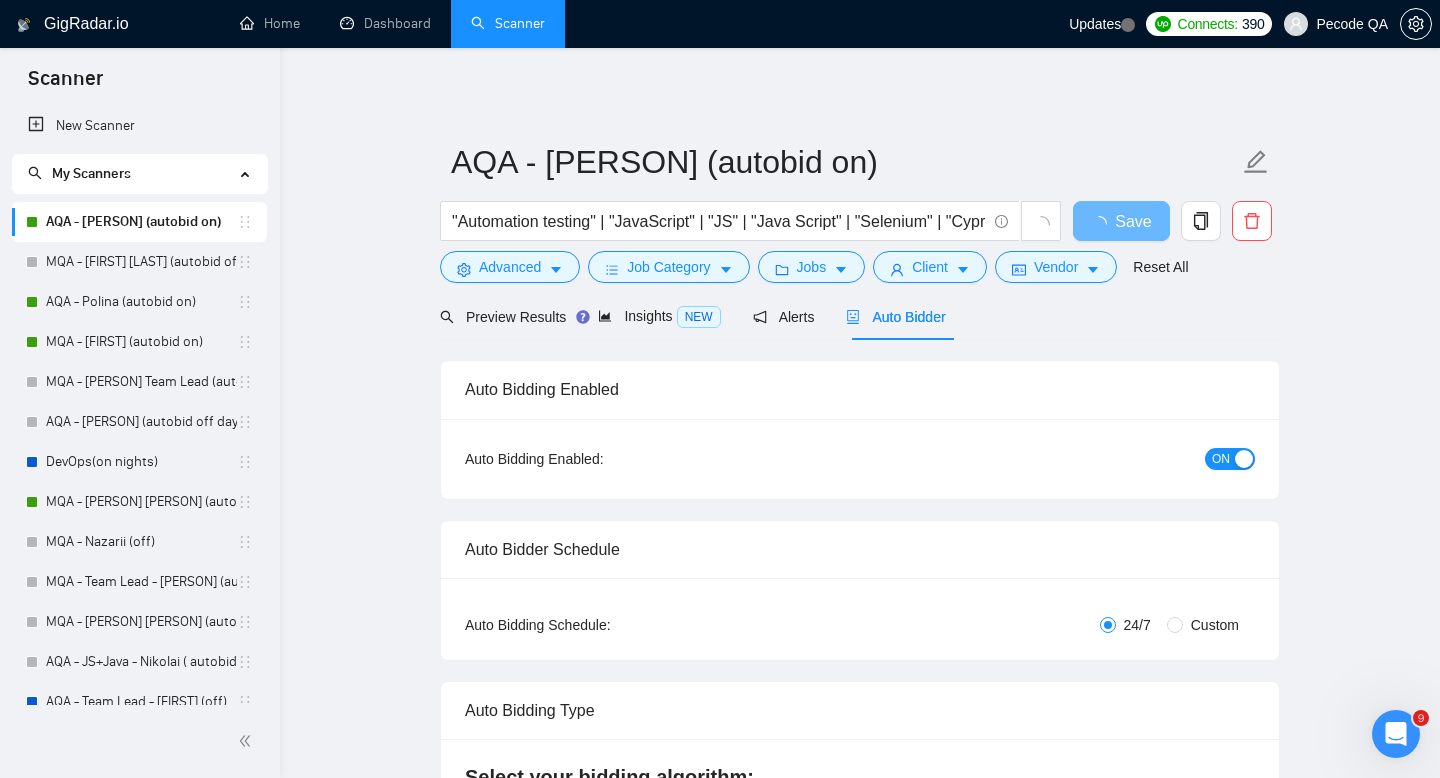 checkbox on "true" 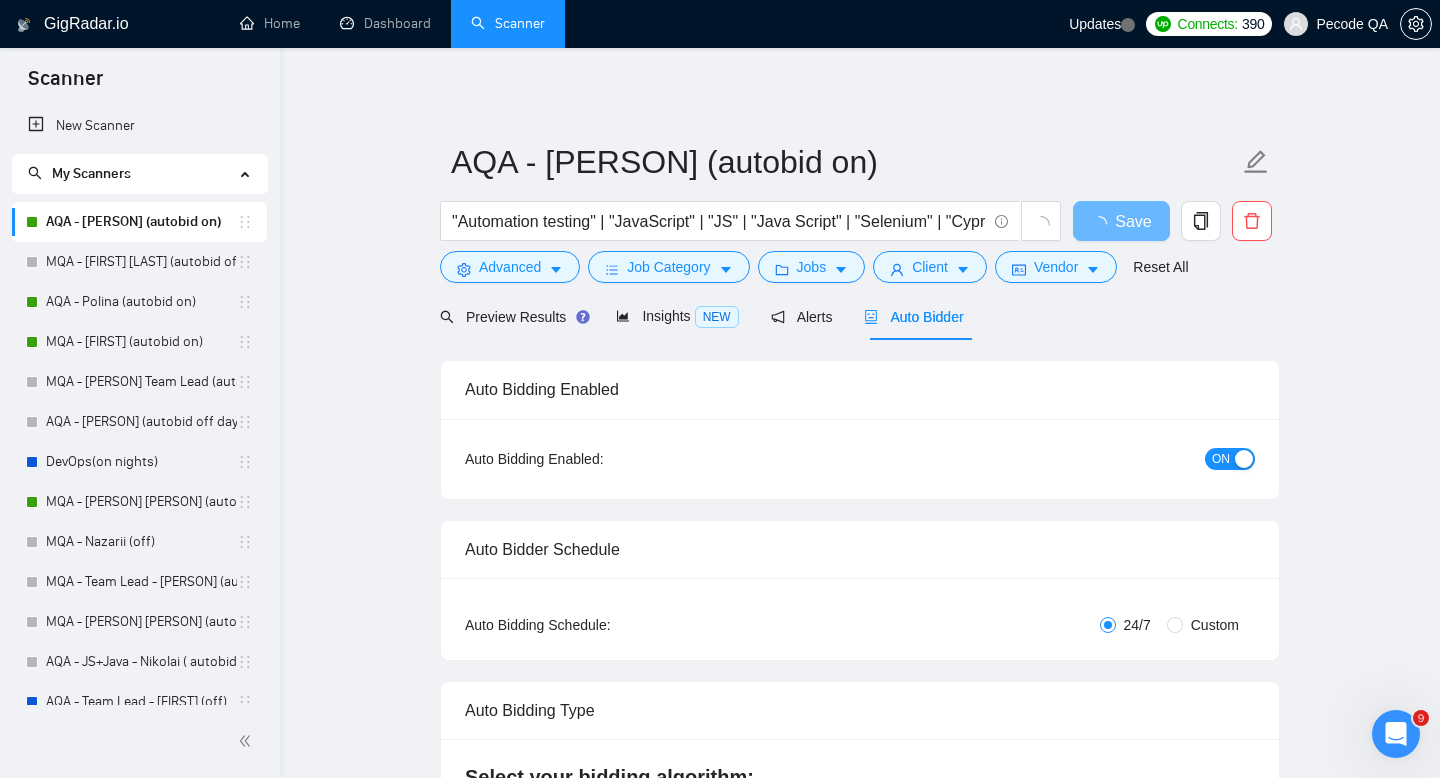 click on "Custom" at bounding box center [1215, 625] 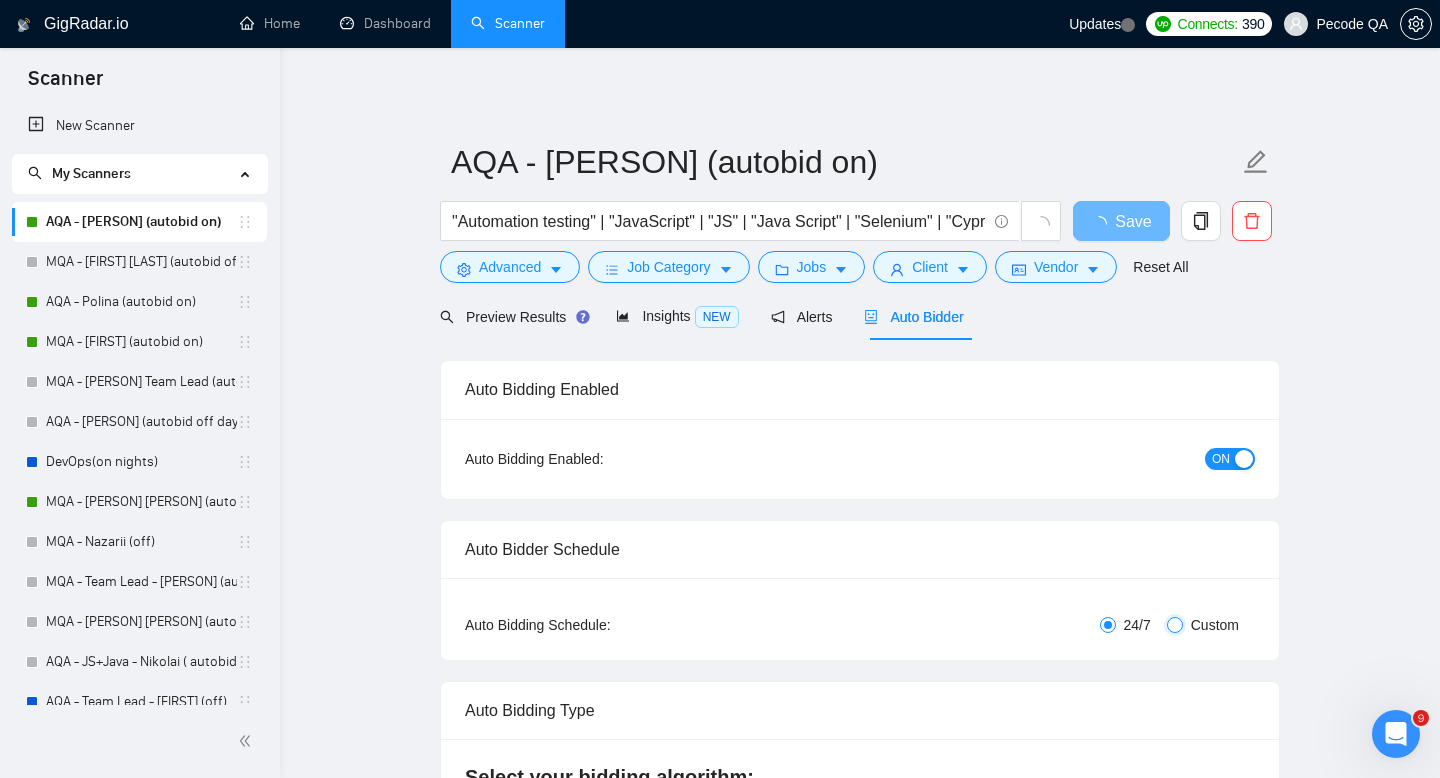 click on "Custom" at bounding box center [1175, 625] 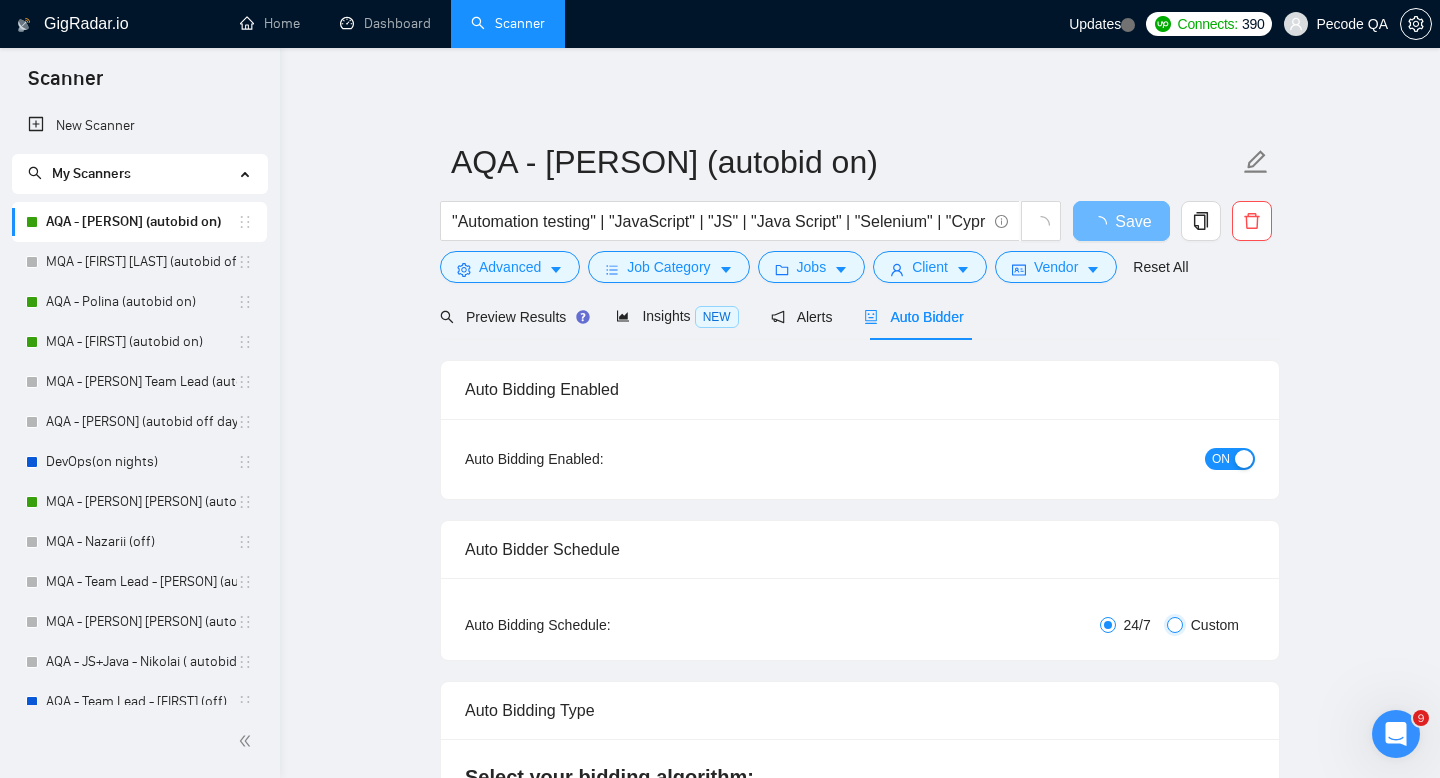 checkbox on "true" 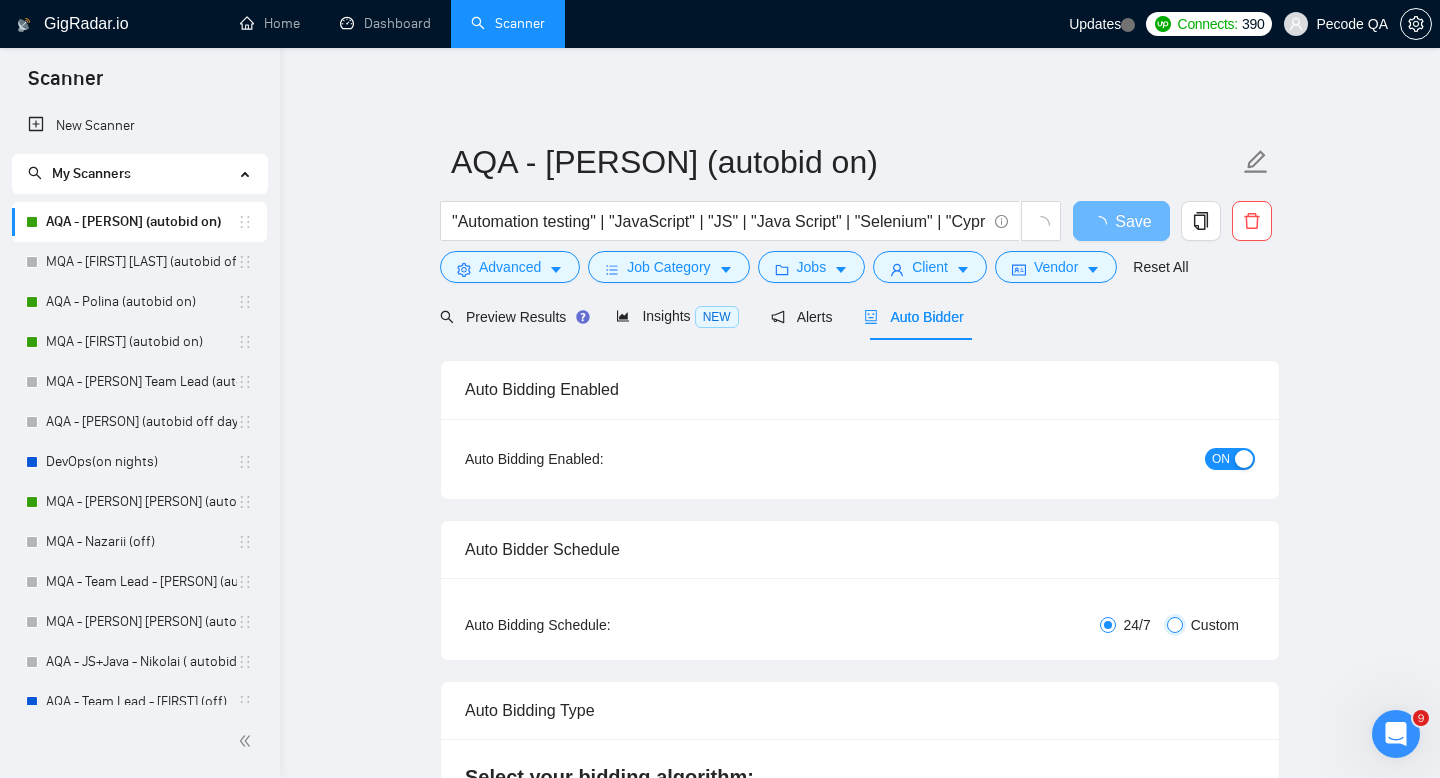 checkbox on "true" 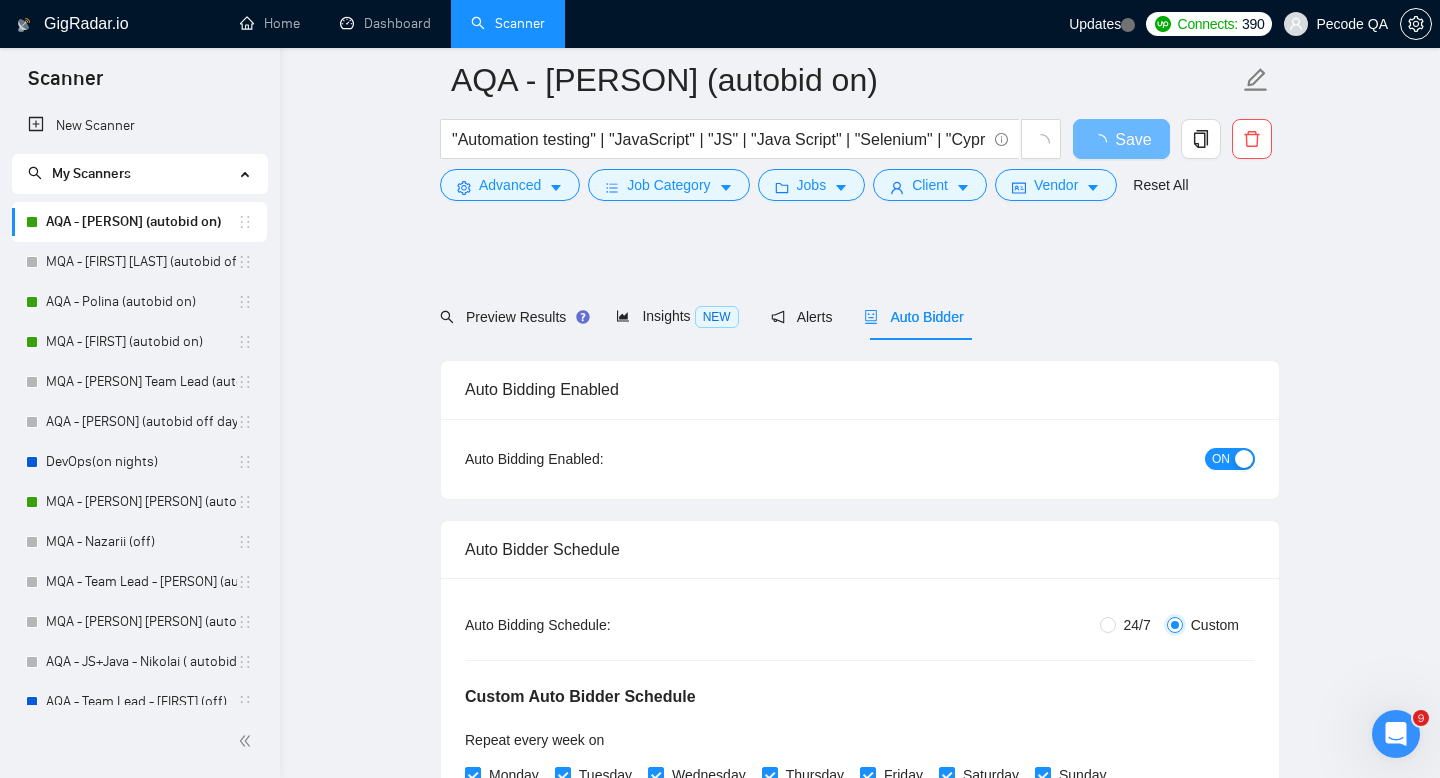 scroll, scrollTop: 266, scrollLeft: 0, axis: vertical 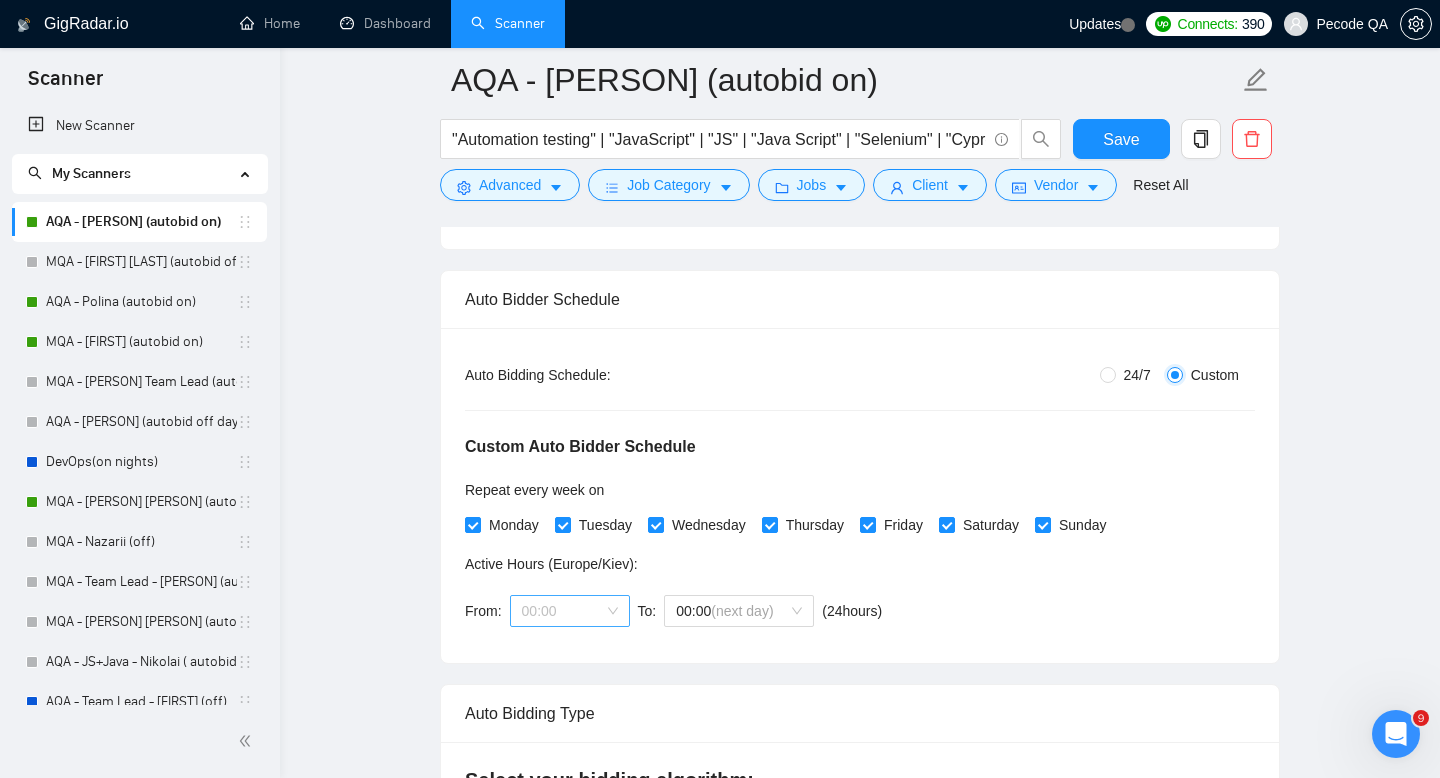 click on "00:00" at bounding box center [570, 611] 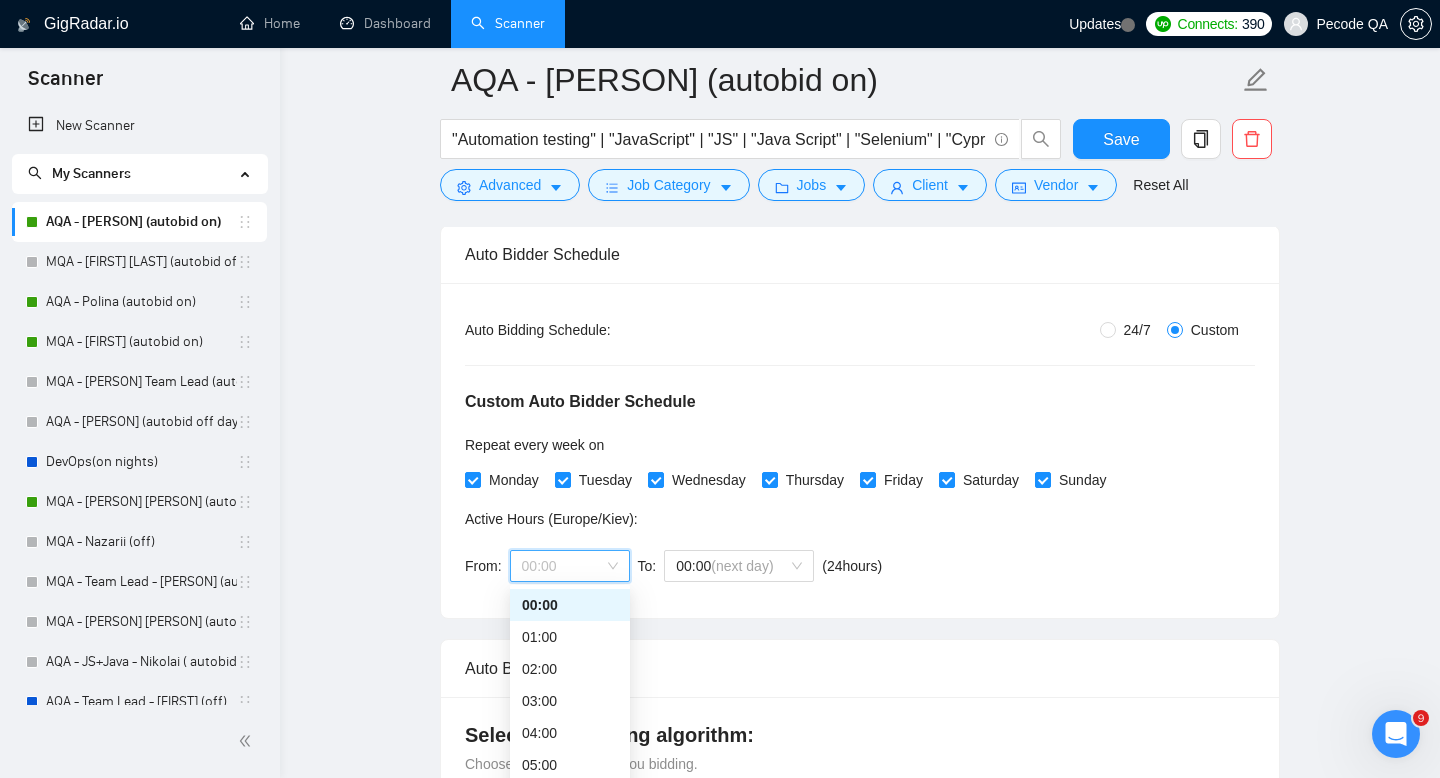 scroll, scrollTop: 602, scrollLeft: 0, axis: vertical 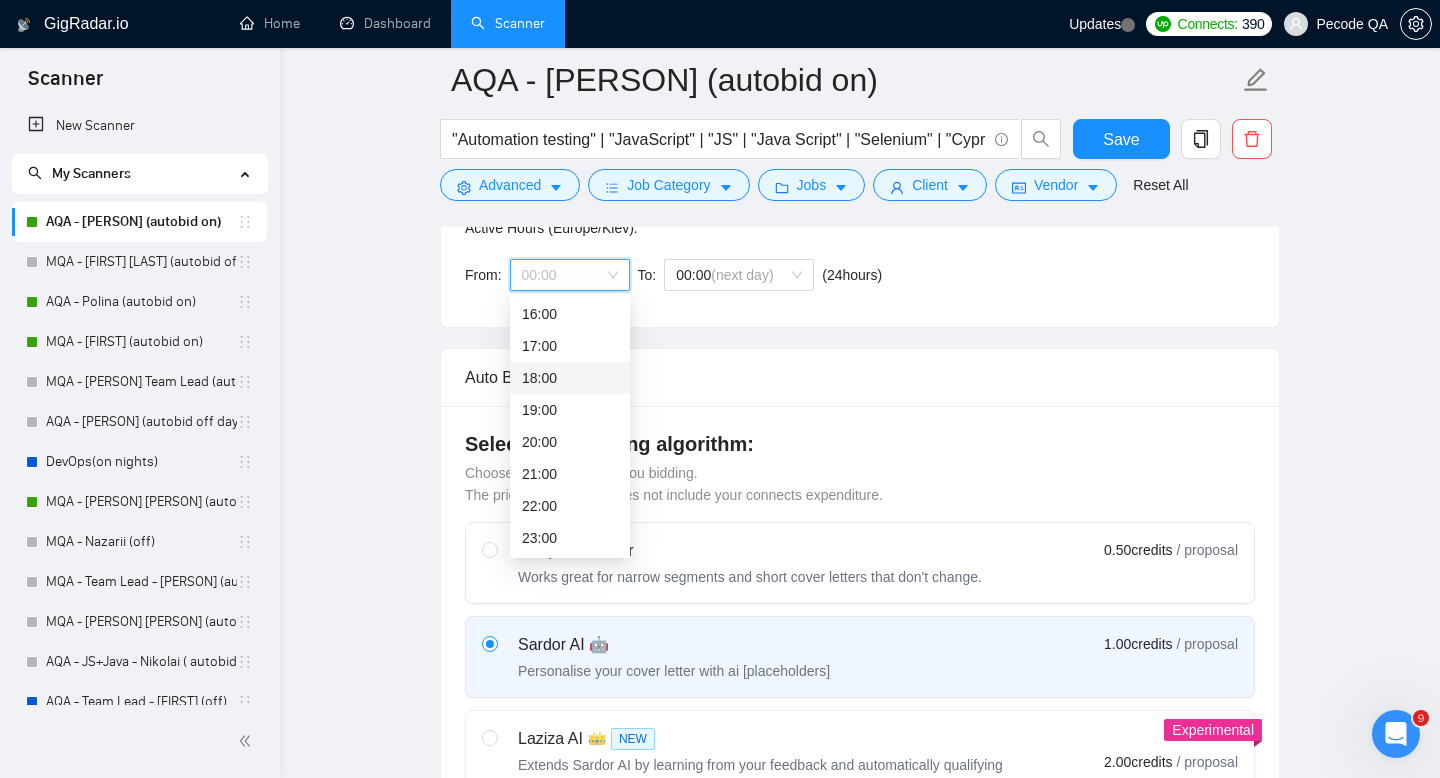 click on "18:00" at bounding box center (570, 378) 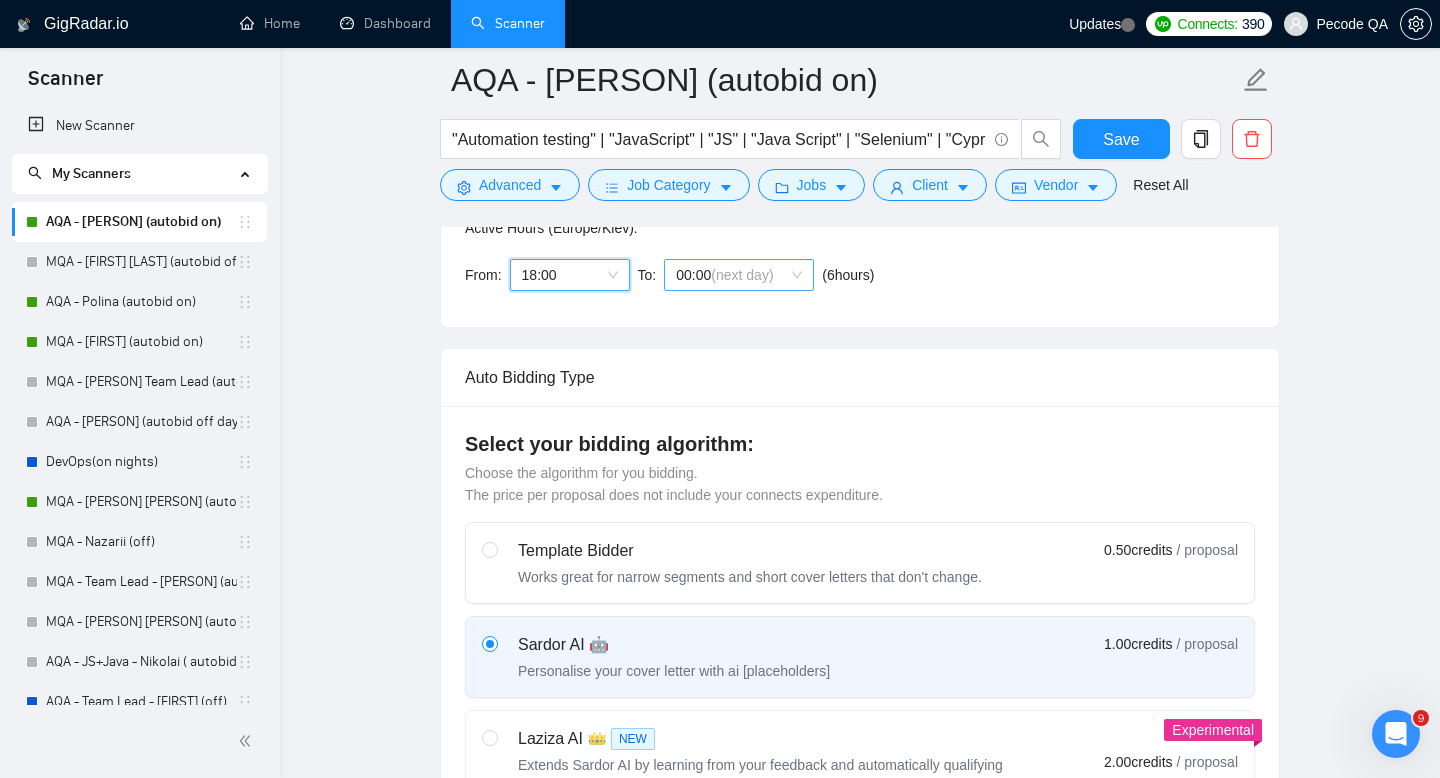 click on "00:00  (next day)" at bounding box center [739, 275] 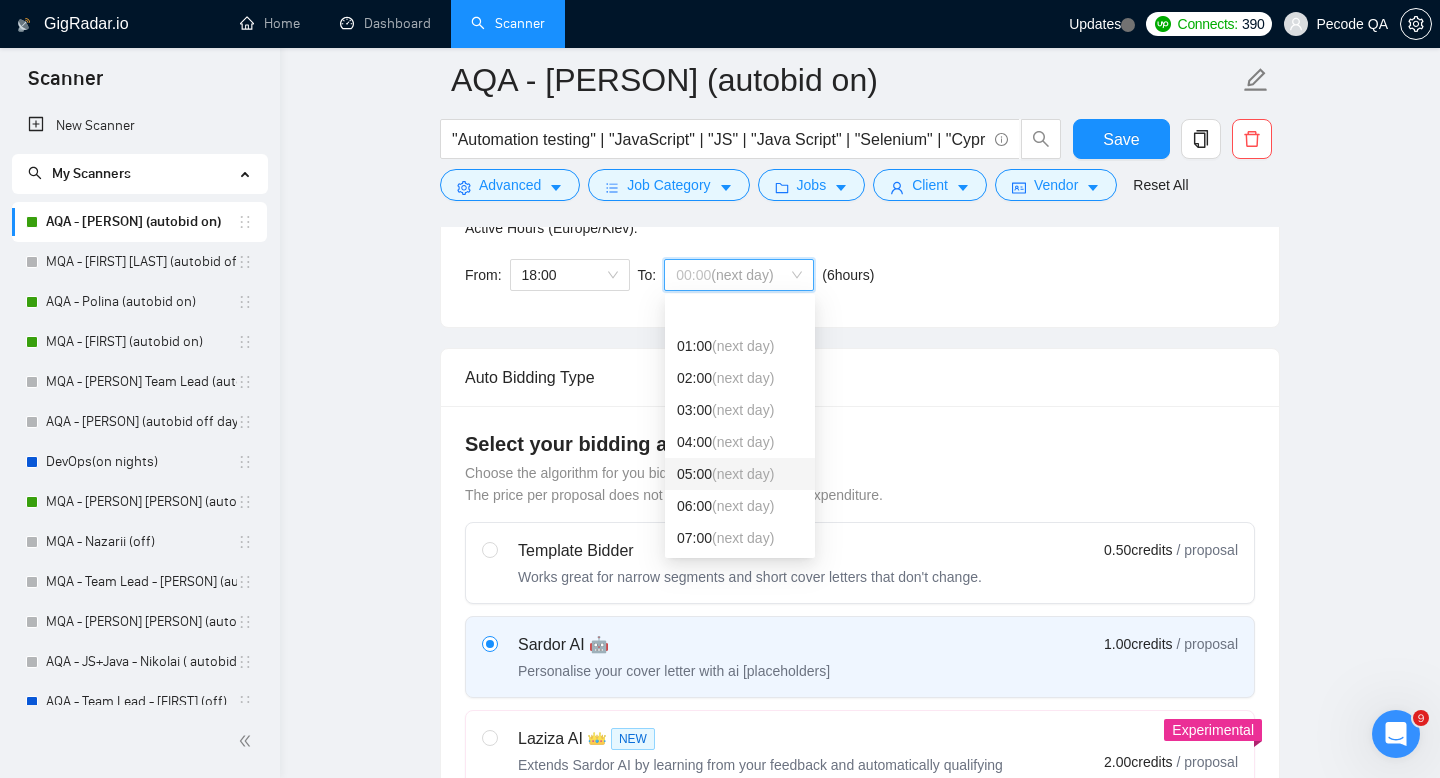 scroll, scrollTop: 87, scrollLeft: 0, axis: vertical 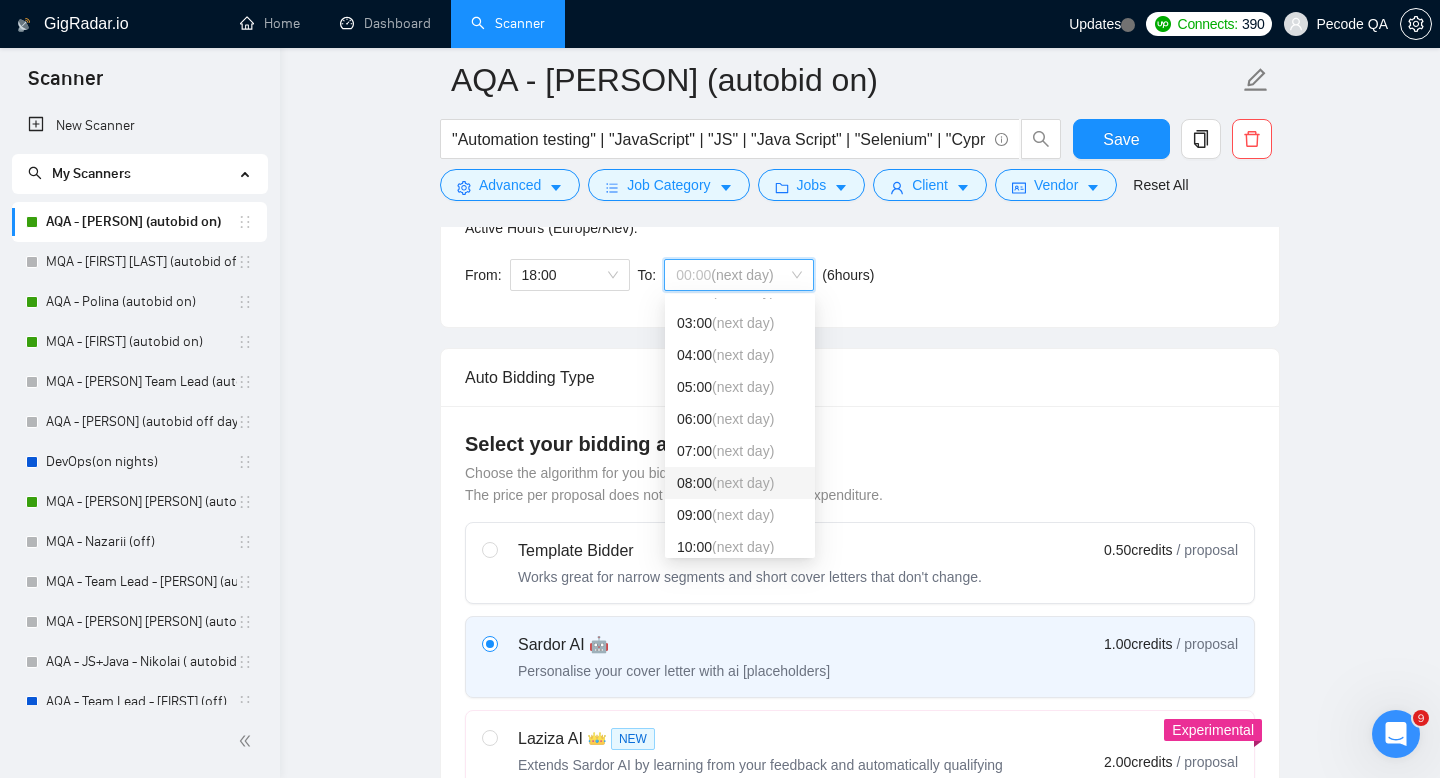 click on "(next day)" at bounding box center (743, 483) 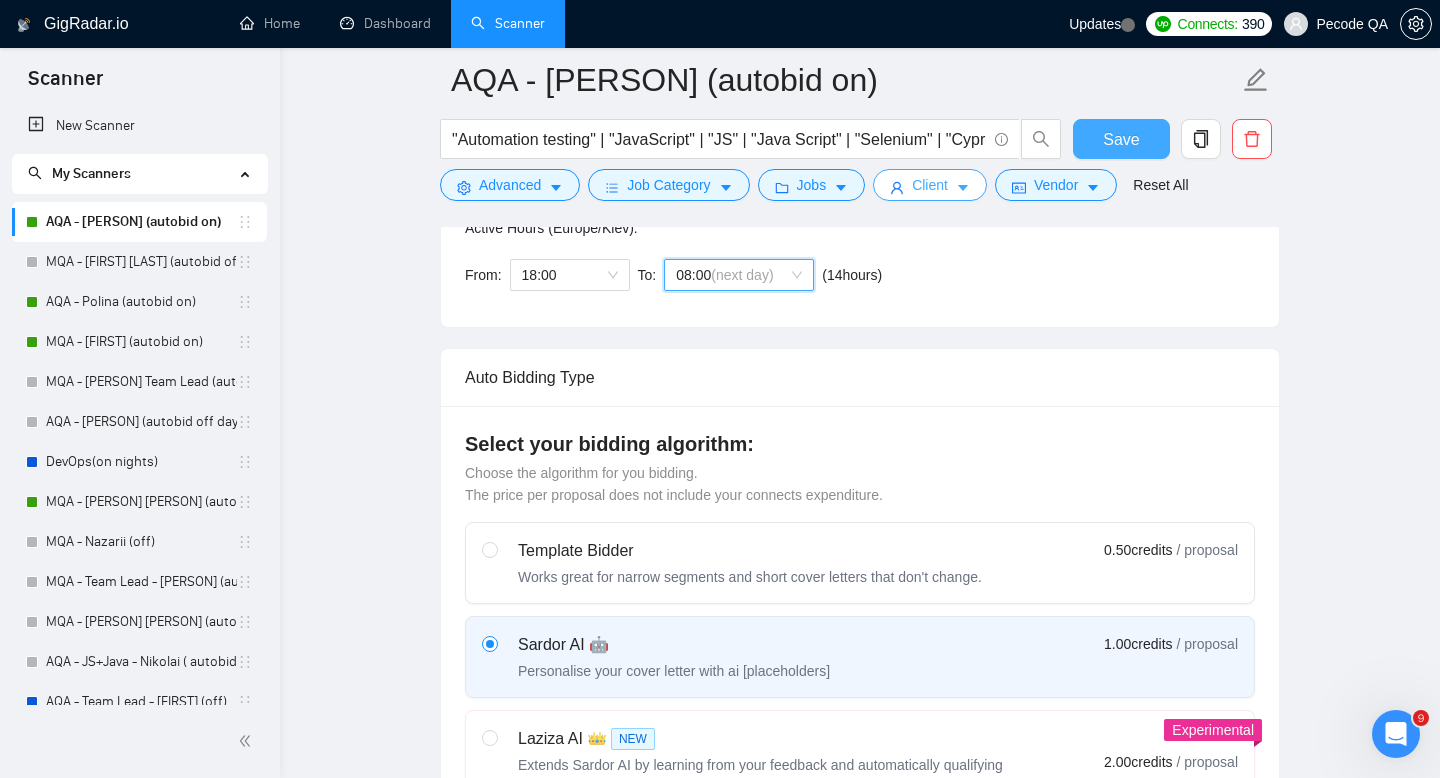 click on "Save" at bounding box center (1121, 139) 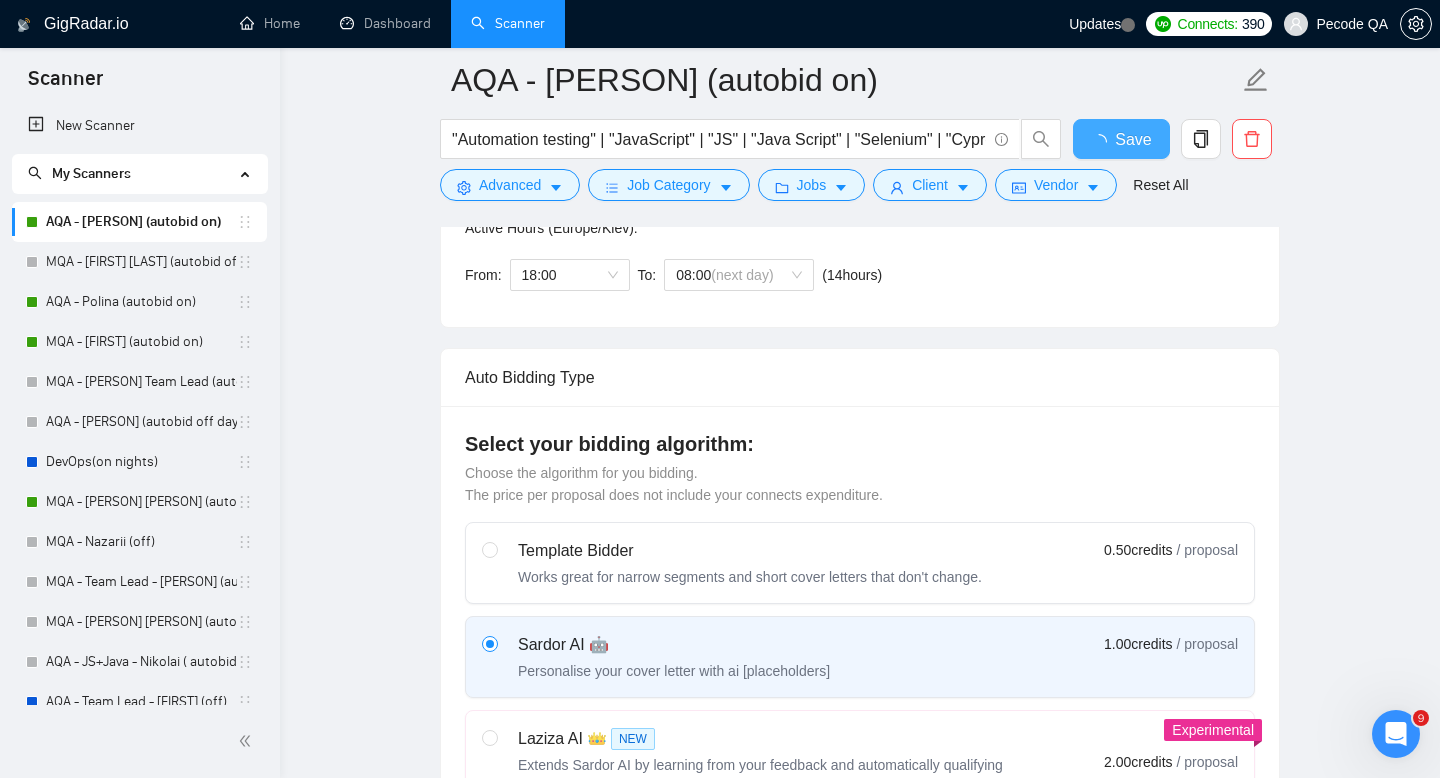 type 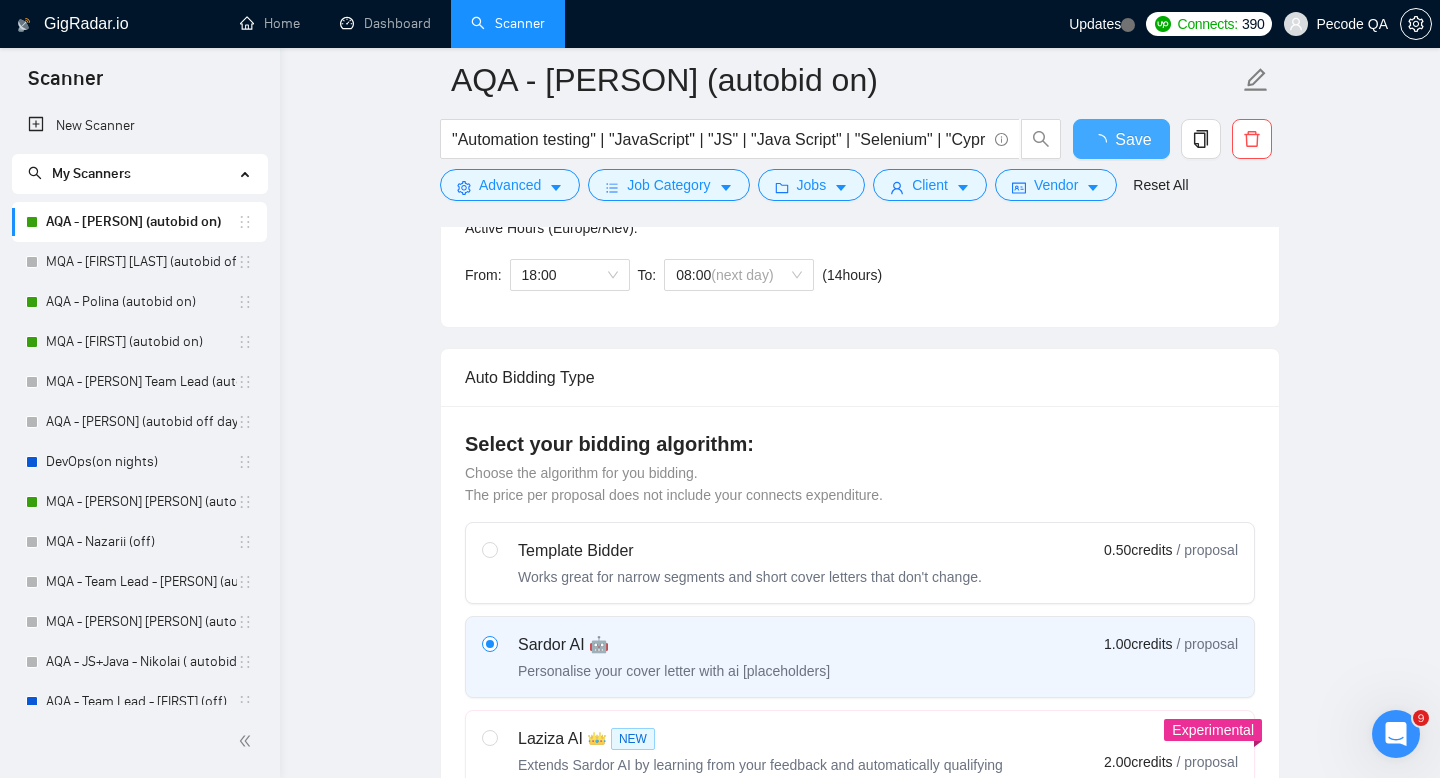 checkbox on "true" 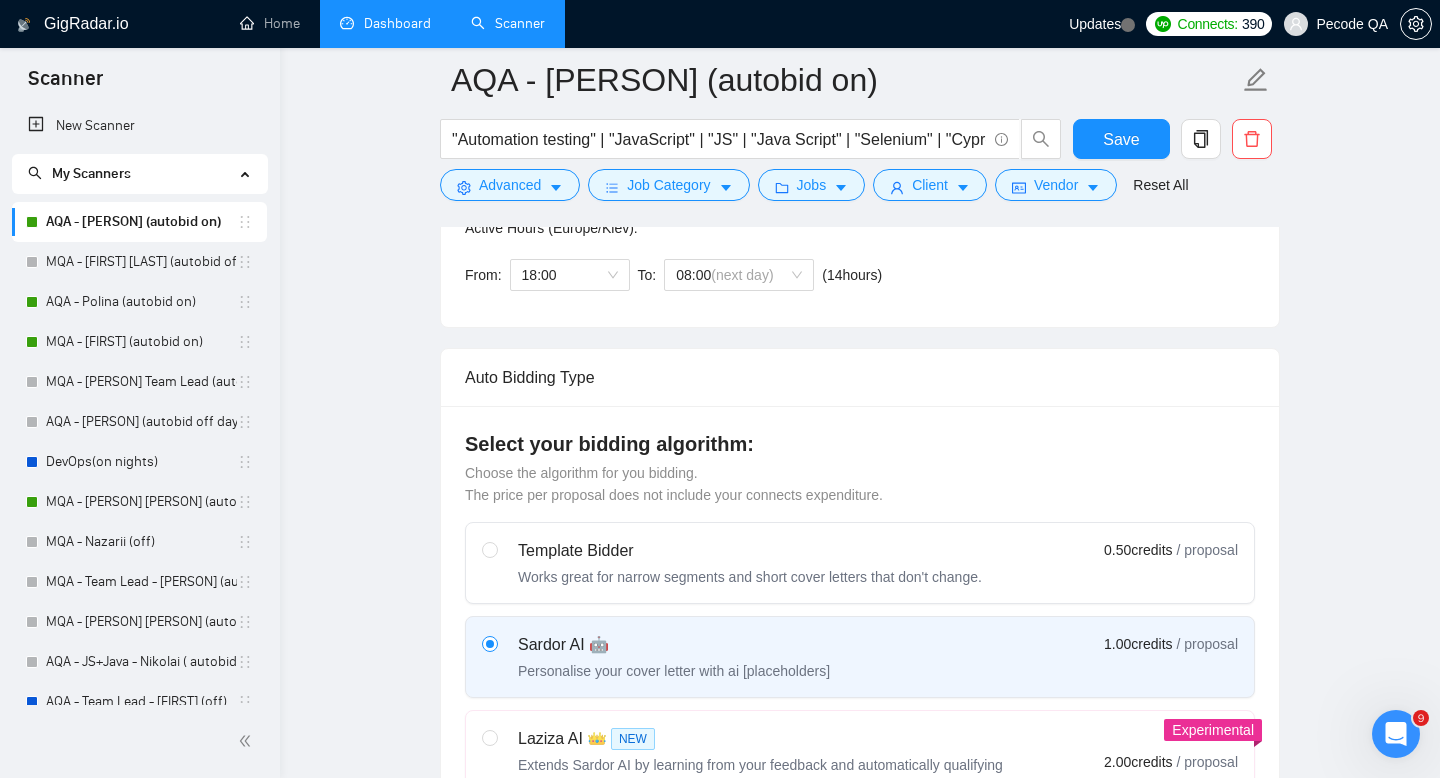 click on "Dashboard" at bounding box center (385, 23) 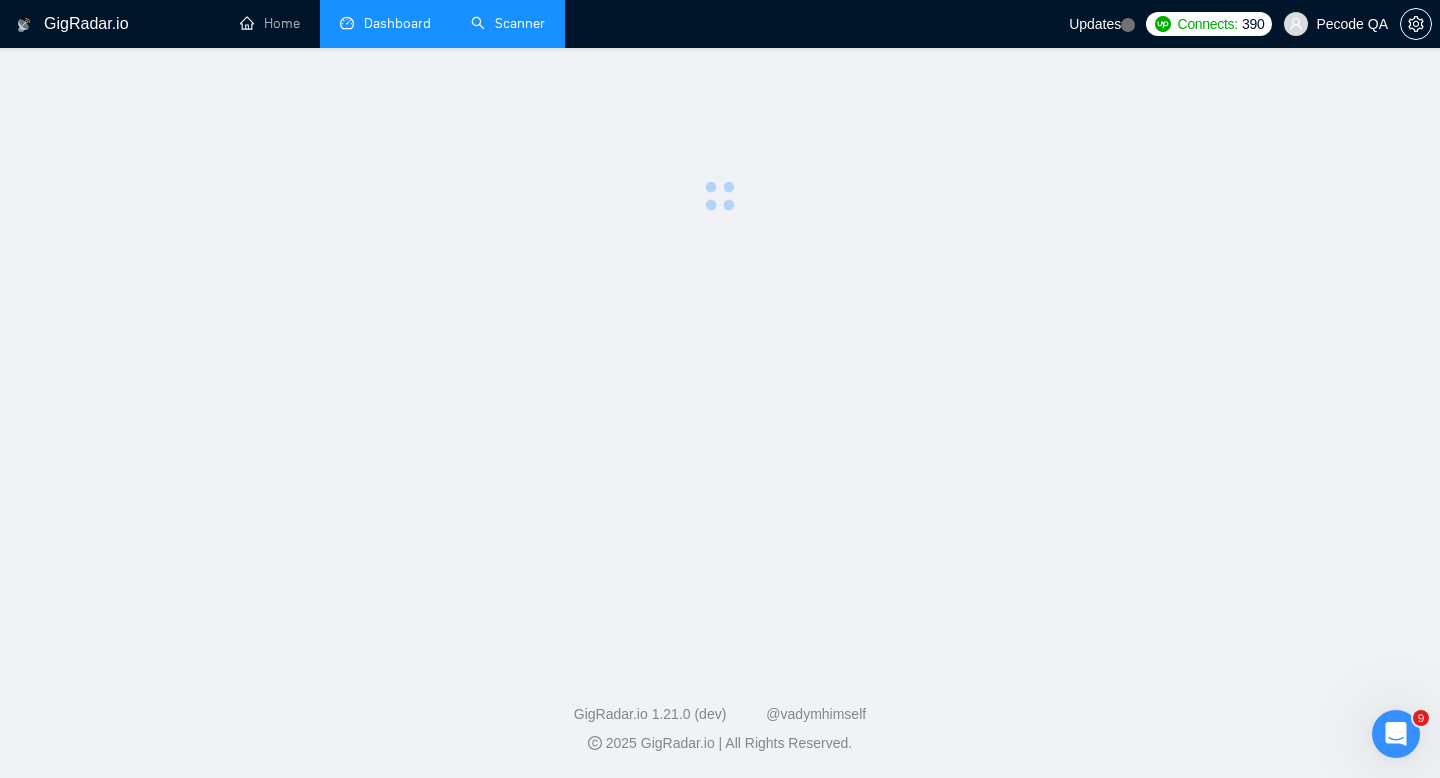 scroll, scrollTop: 0, scrollLeft: 0, axis: both 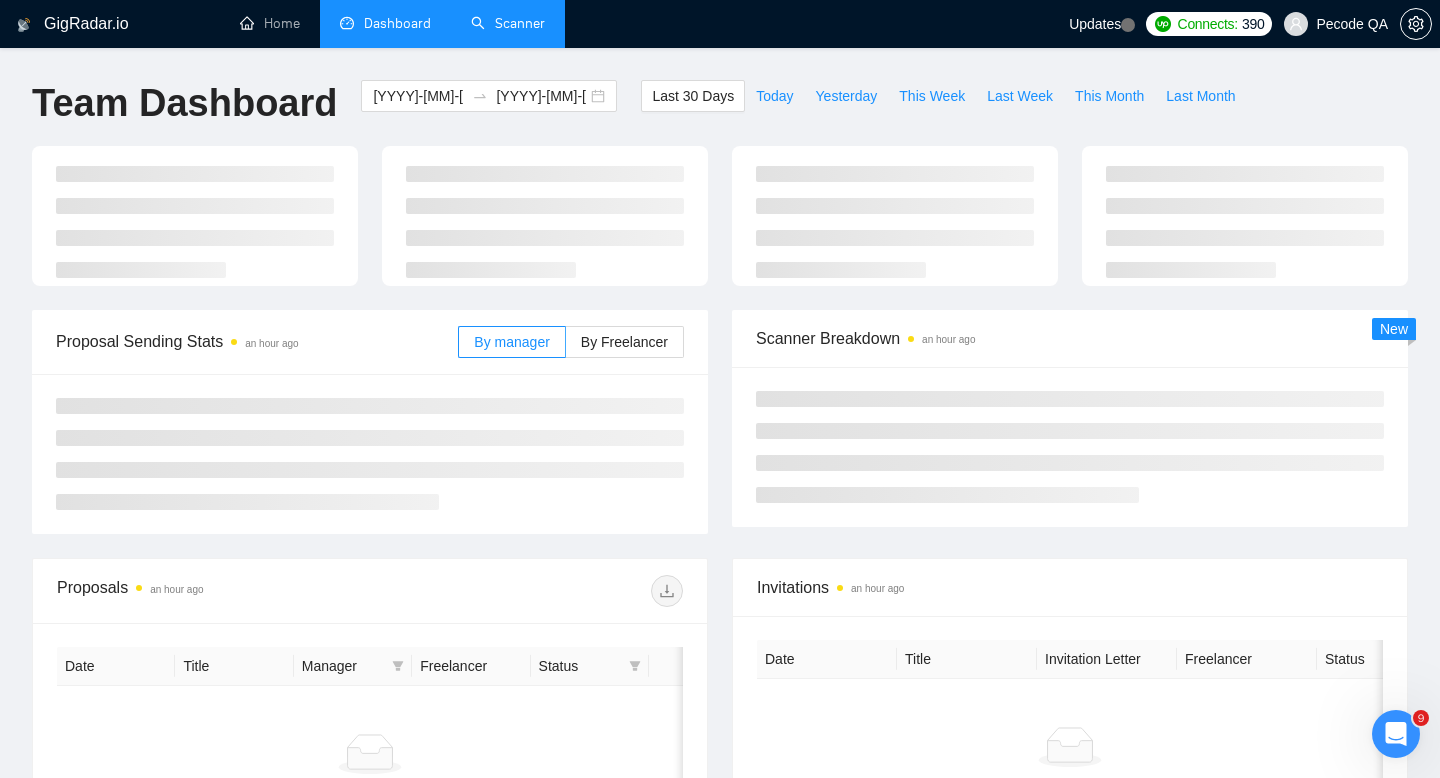 click on "Scanner" at bounding box center (508, 23) 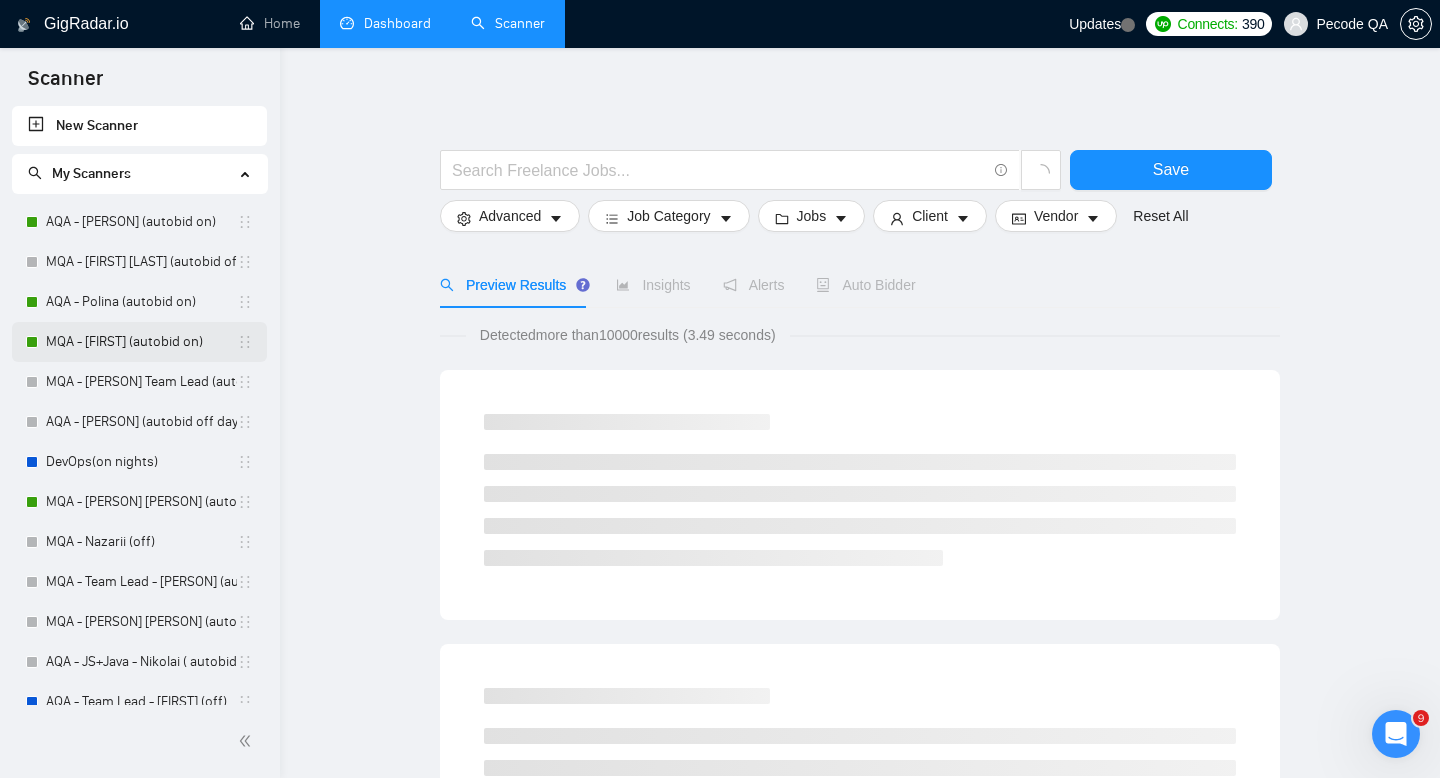 click on "MQA - Anna (autobid on)" at bounding box center [141, 342] 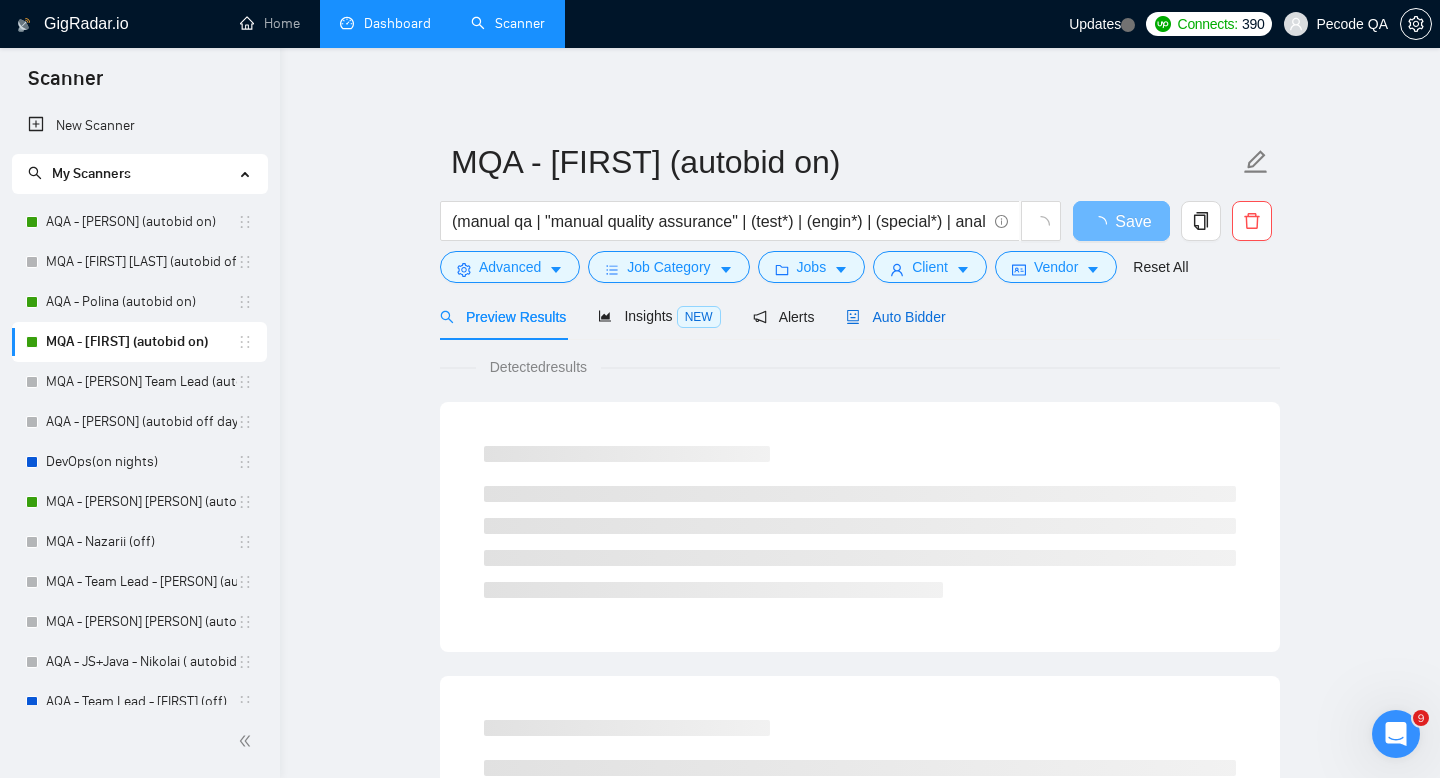 click on "Auto Bidder" at bounding box center [895, 317] 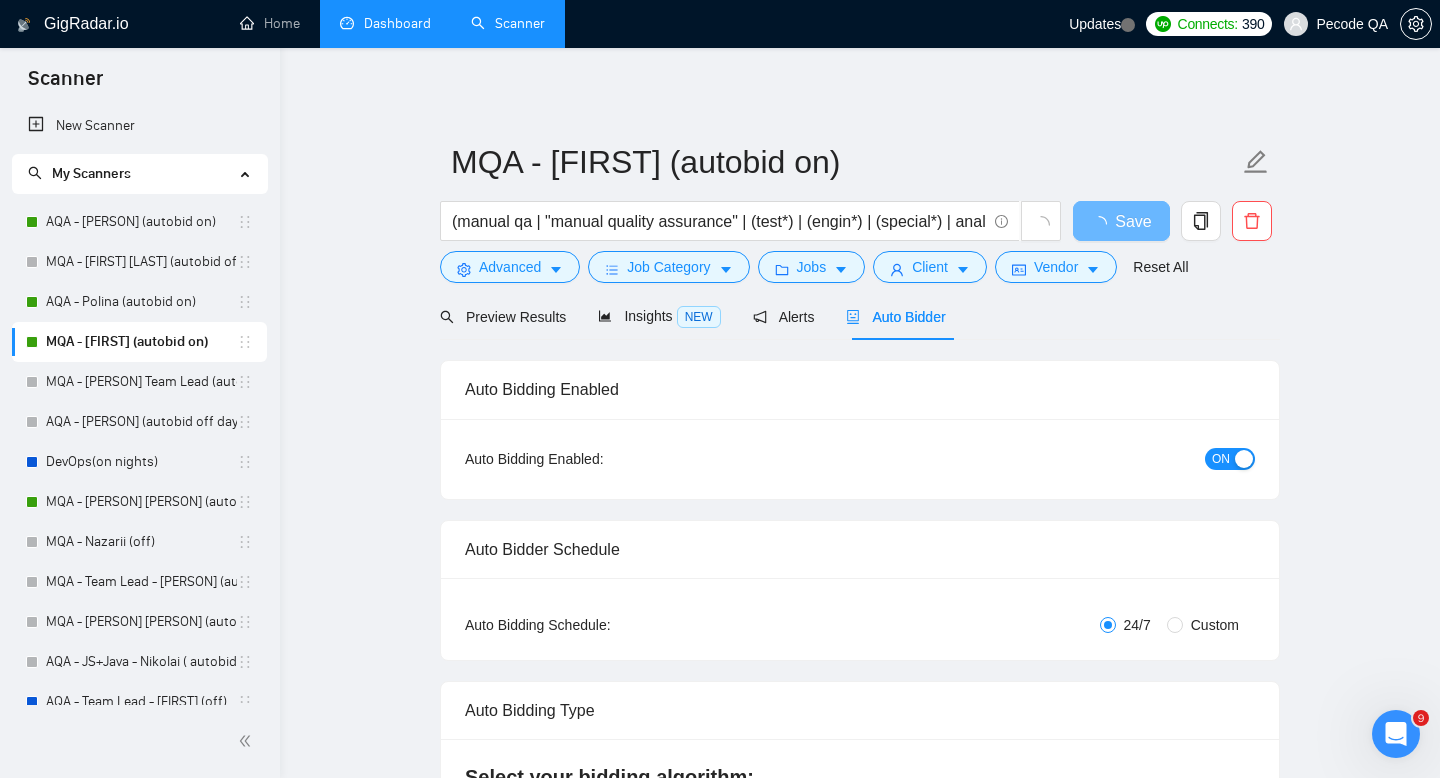 type 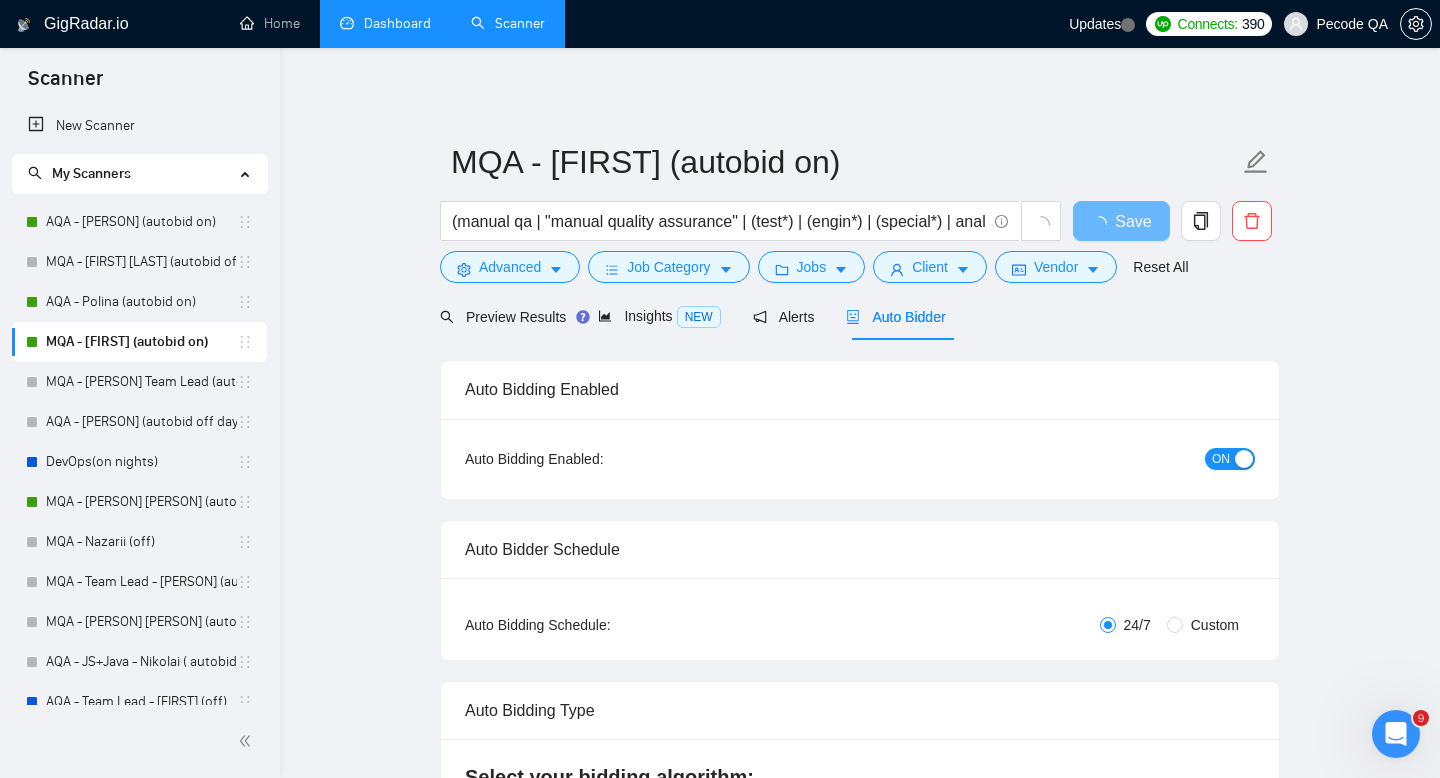 click on "Custom" at bounding box center [1215, 625] 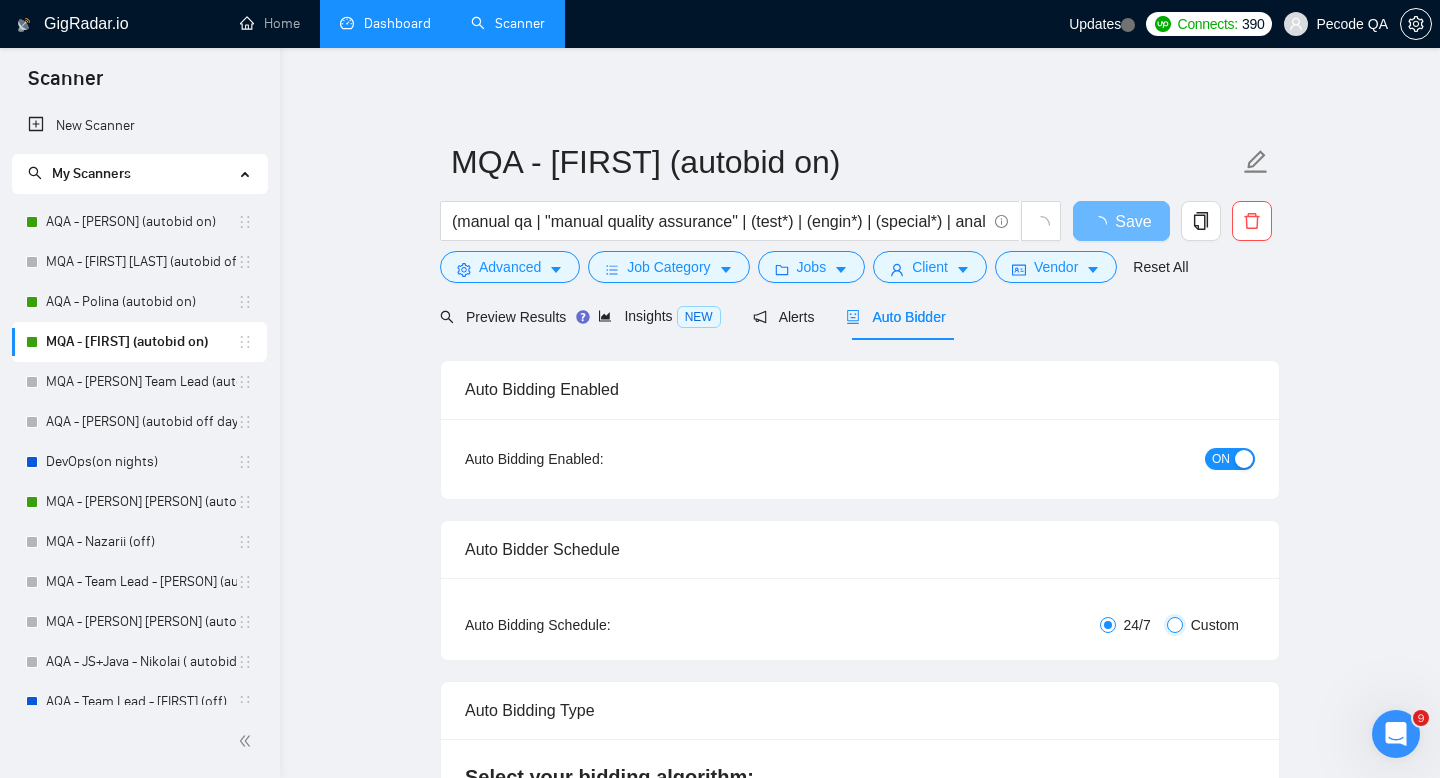 click on "Custom" at bounding box center [1175, 625] 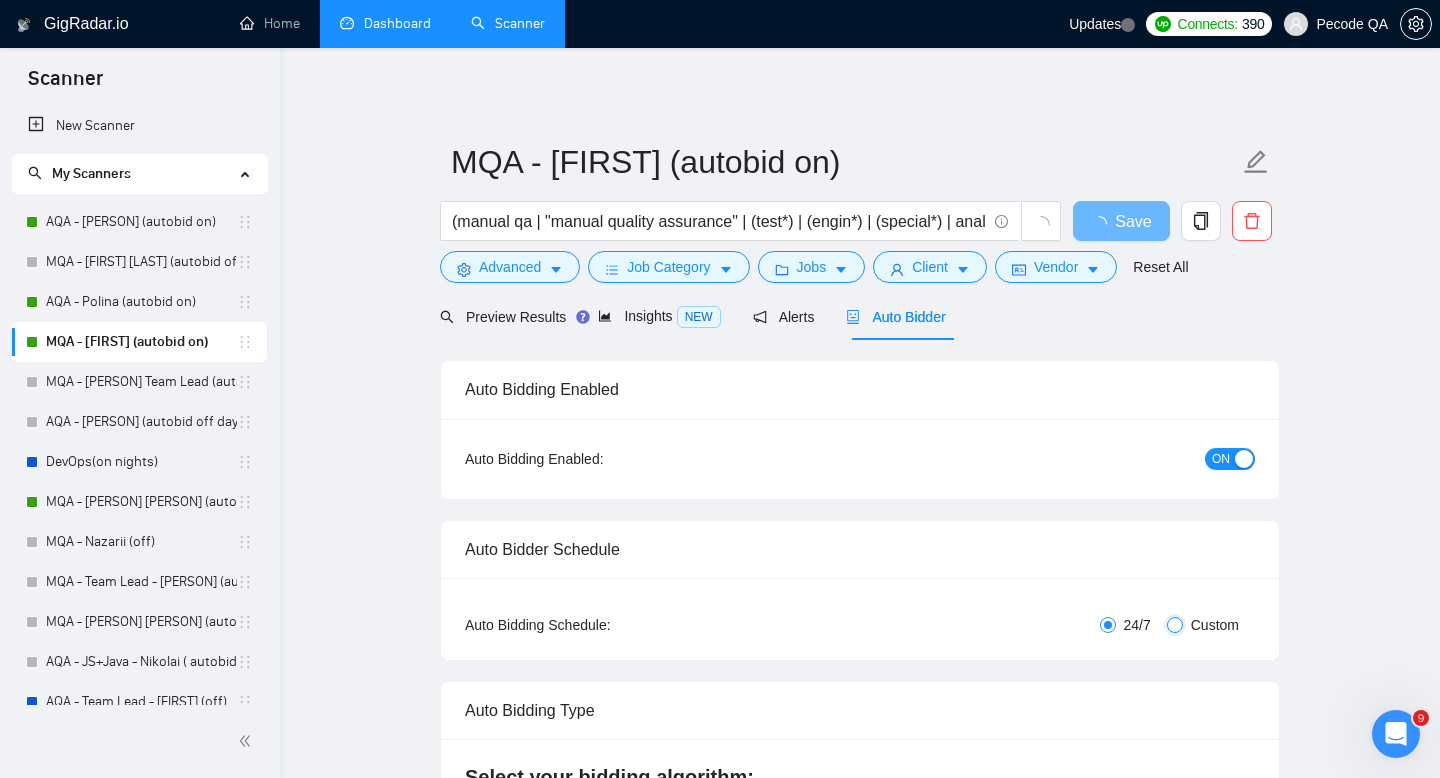 checkbox on "true" 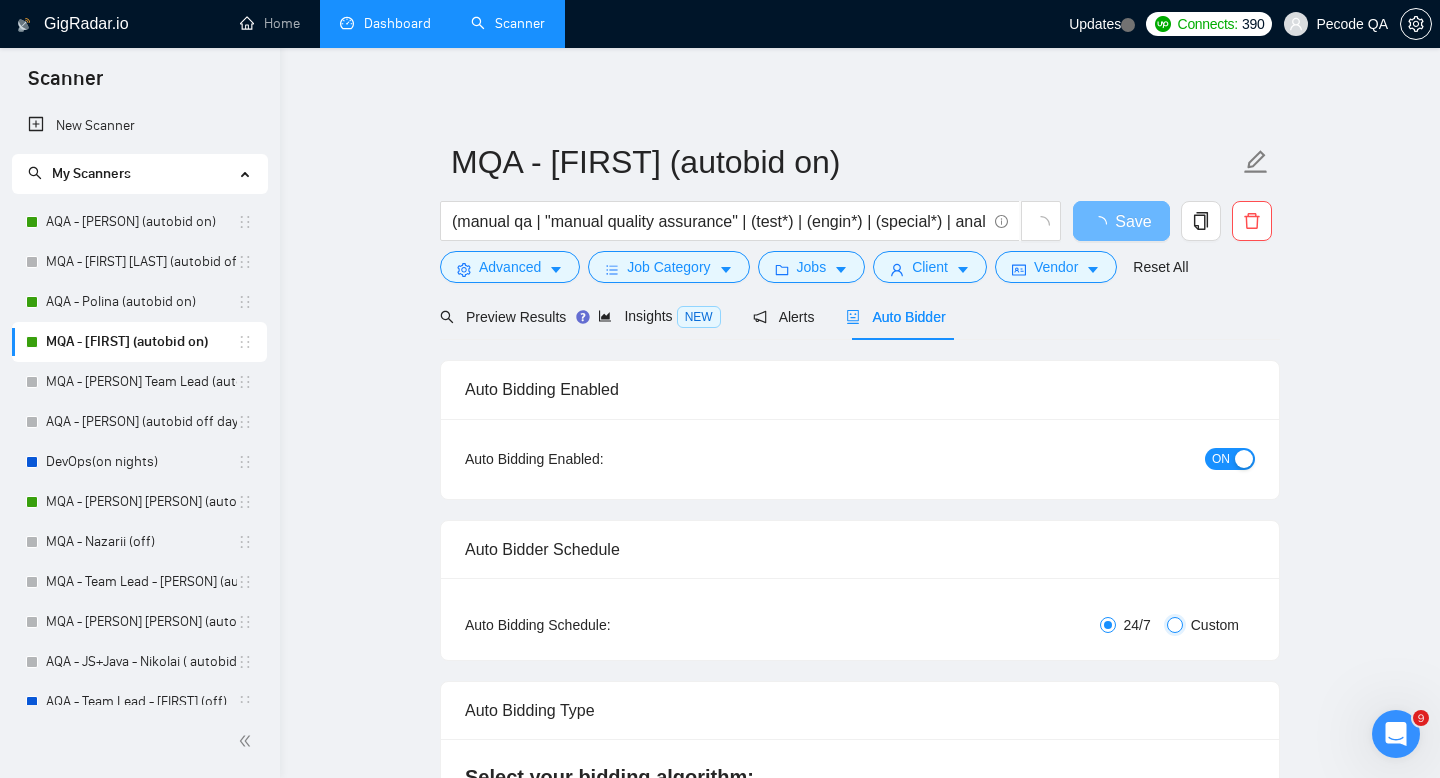 checkbox on "true" 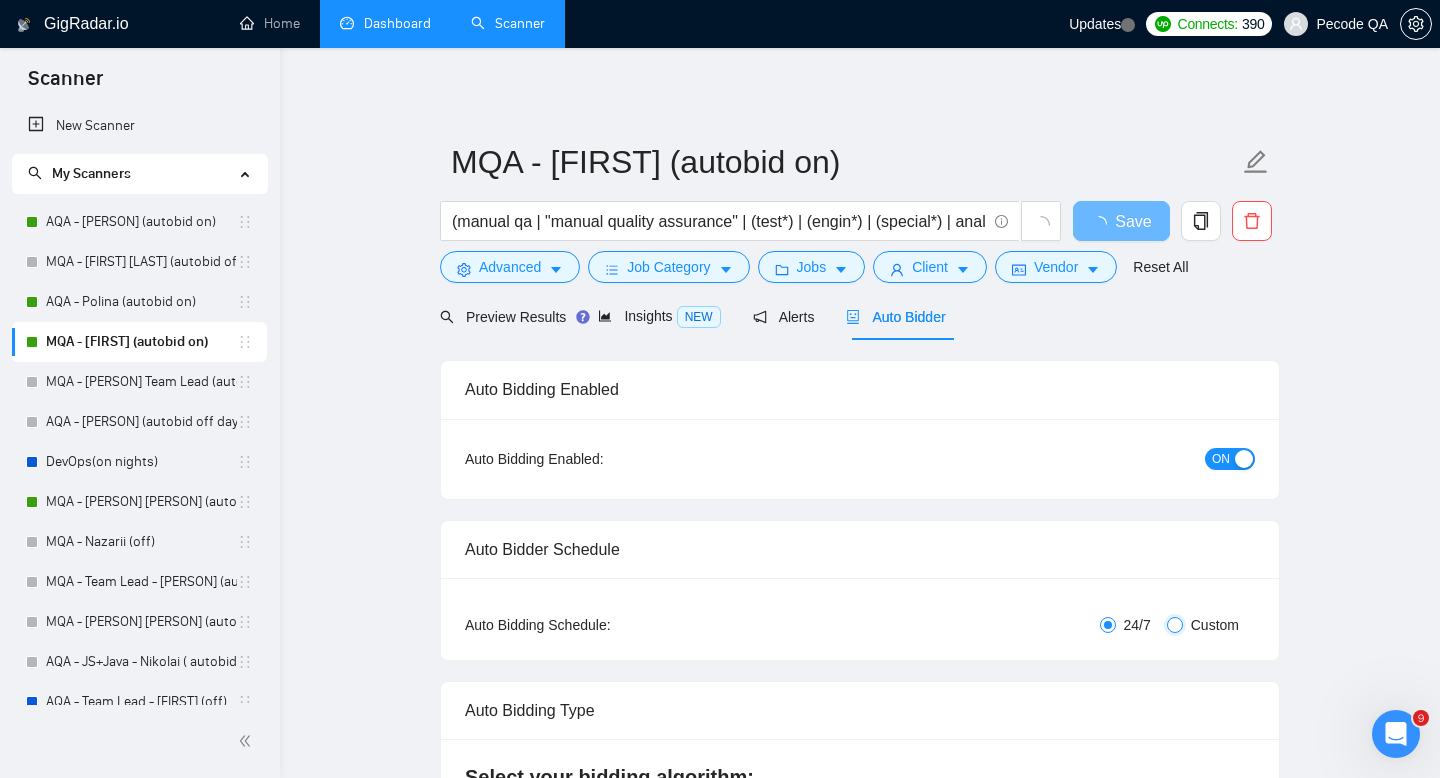 checkbox on "true" 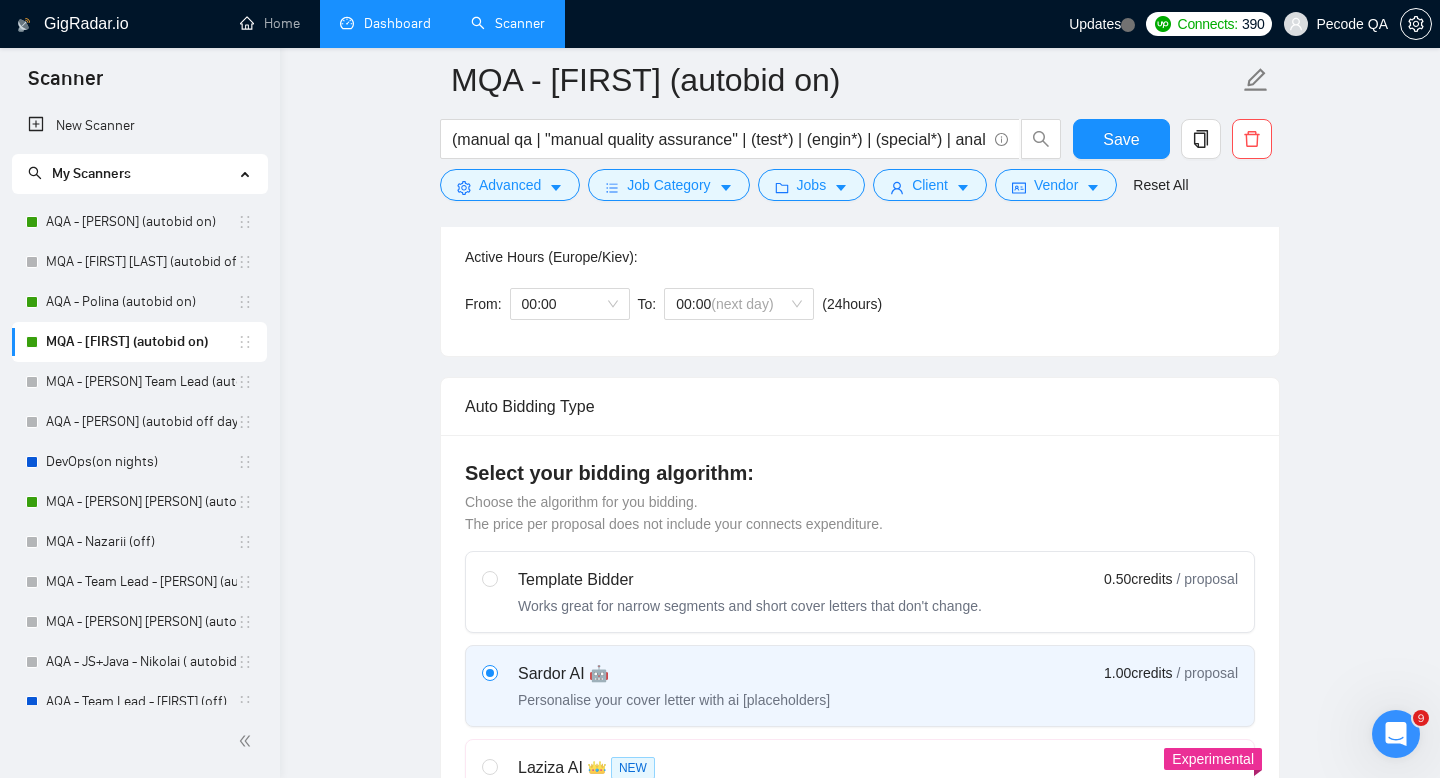 scroll, scrollTop: 492, scrollLeft: 0, axis: vertical 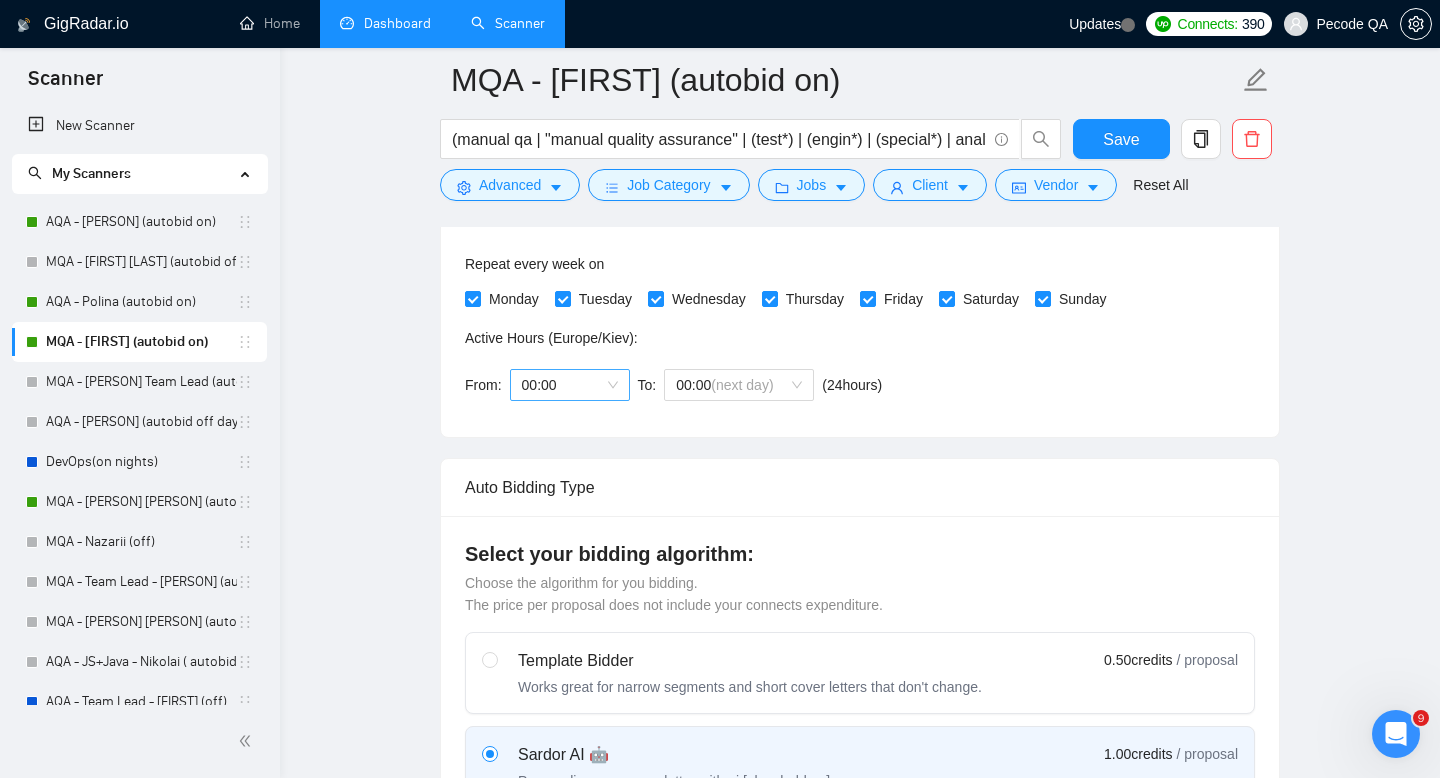 click on "00:00" at bounding box center [570, 385] 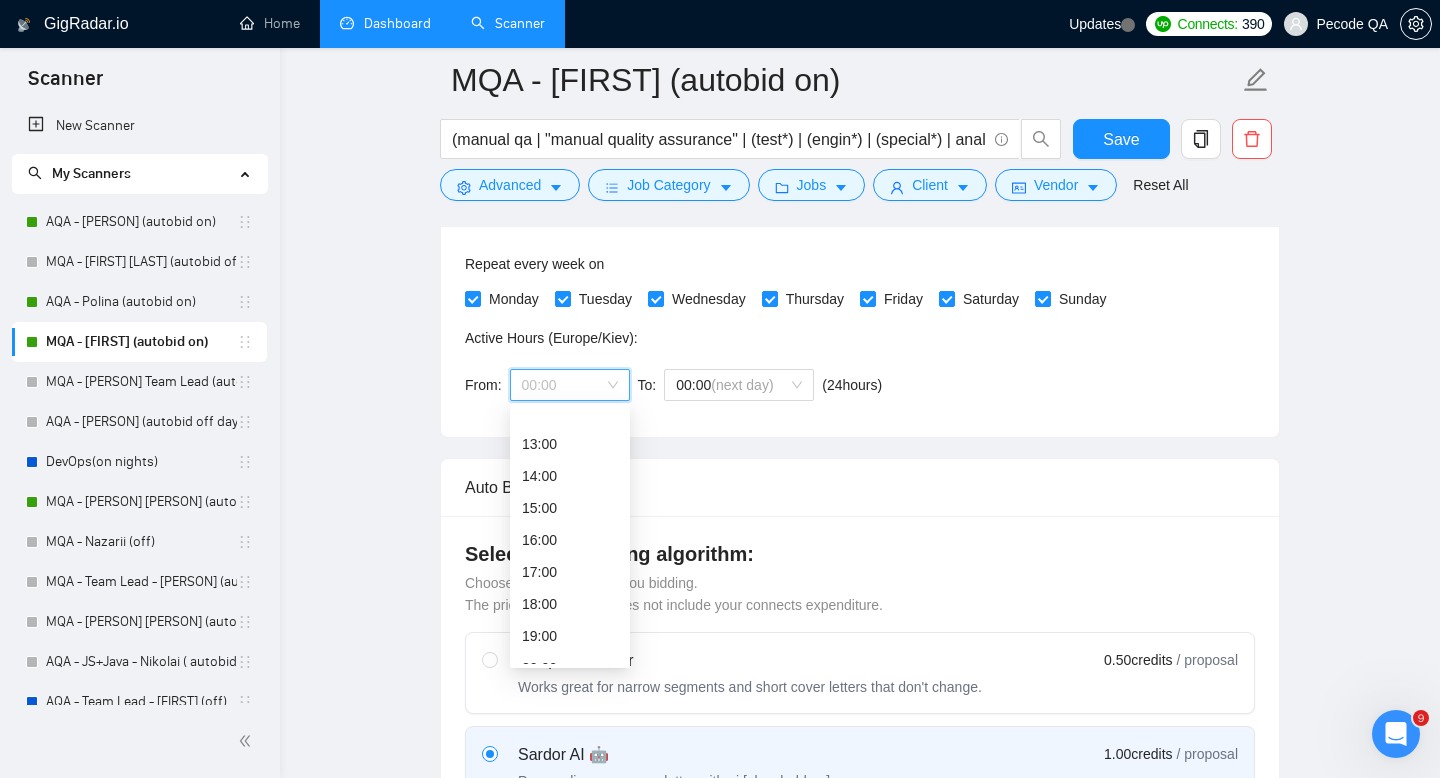 scroll, scrollTop: 435, scrollLeft: 0, axis: vertical 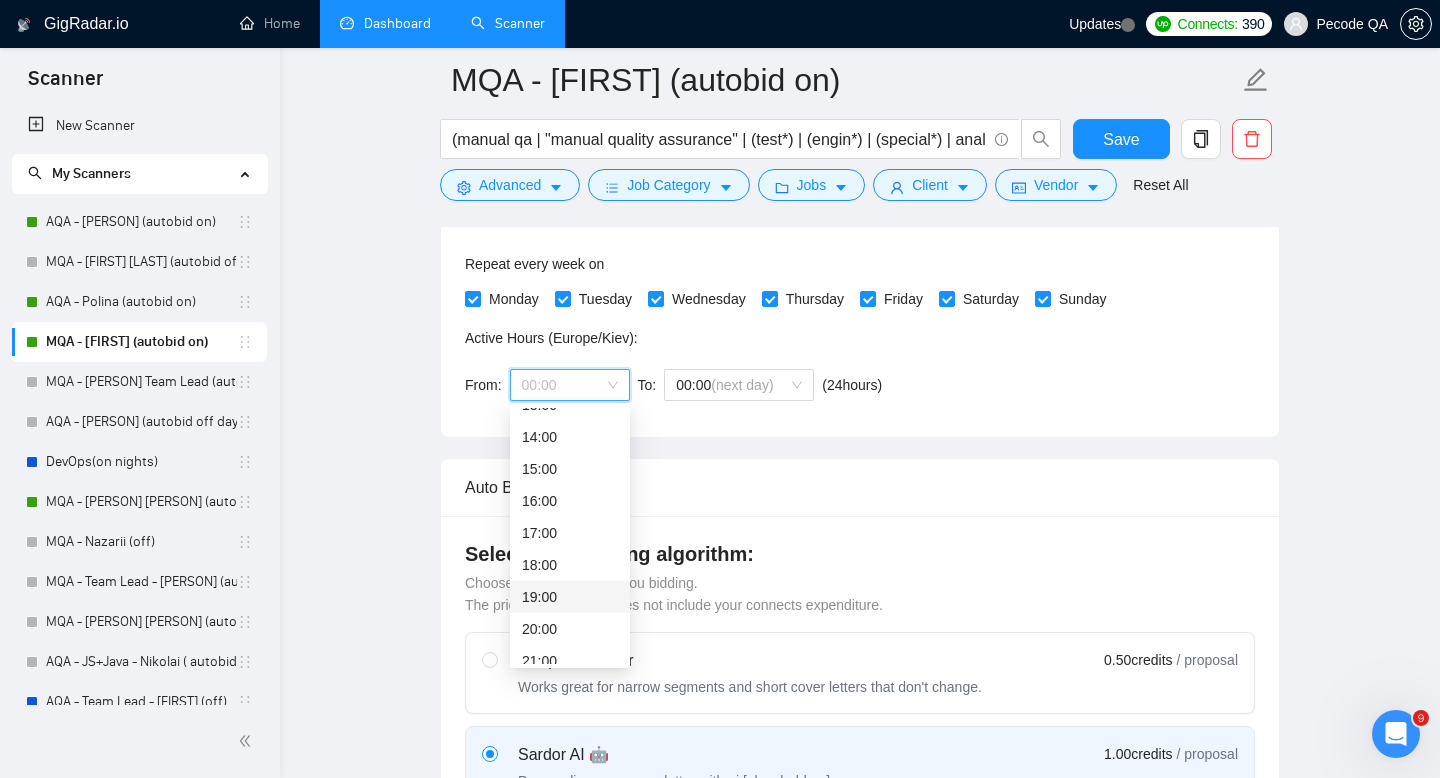 click on "19:00" at bounding box center [570, 597] 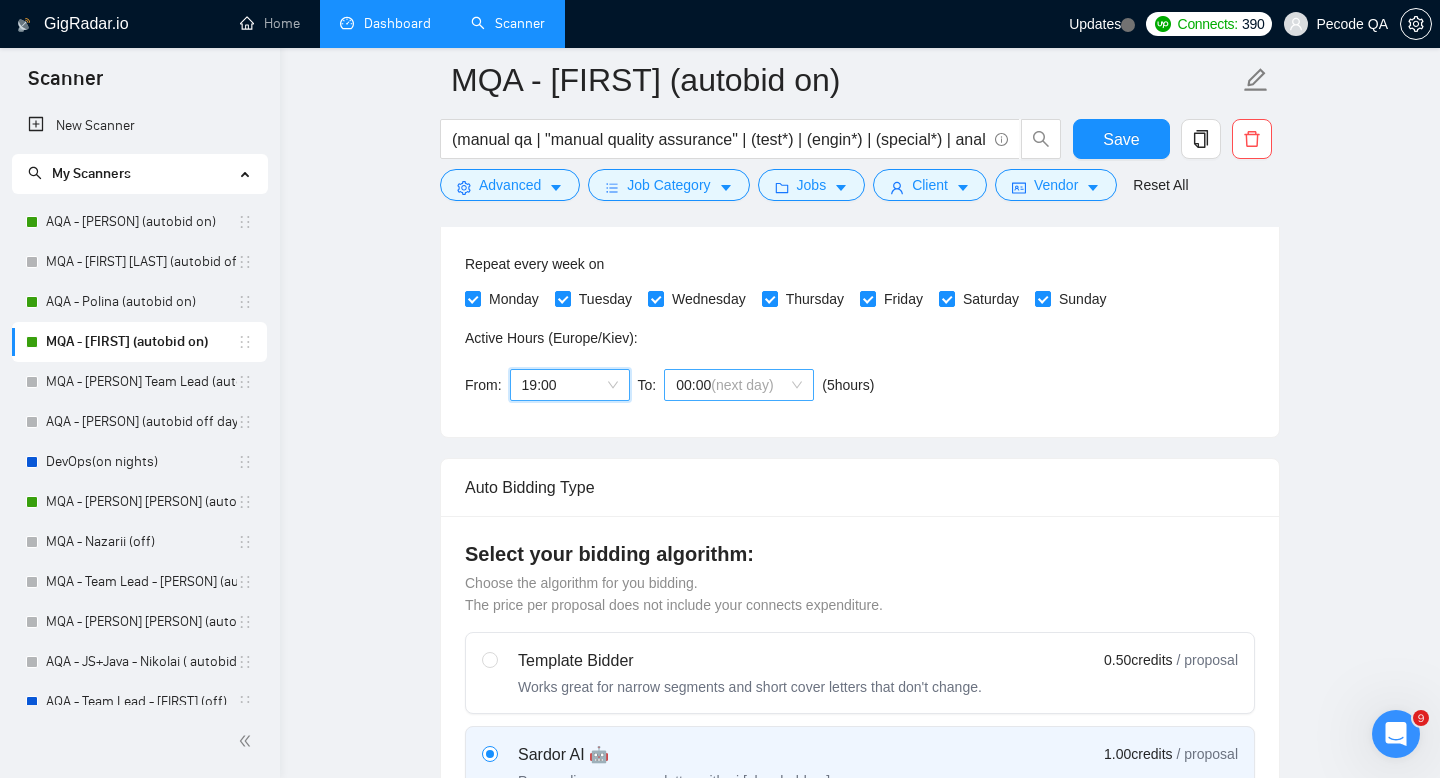 click on "(next day)" at bounding box center [742, 385] 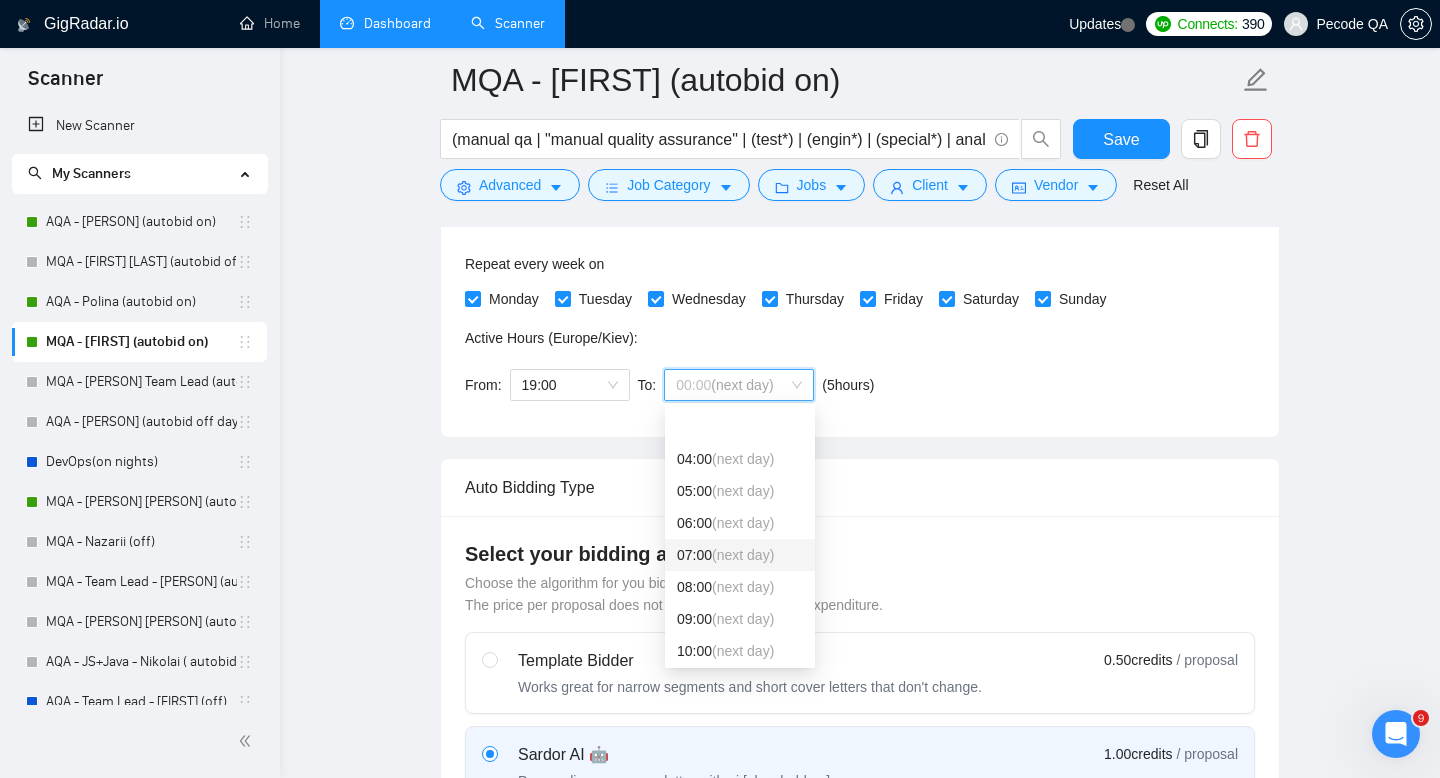 scroll, scrollTop: 147, scrollLeft: 0, axis: vertical 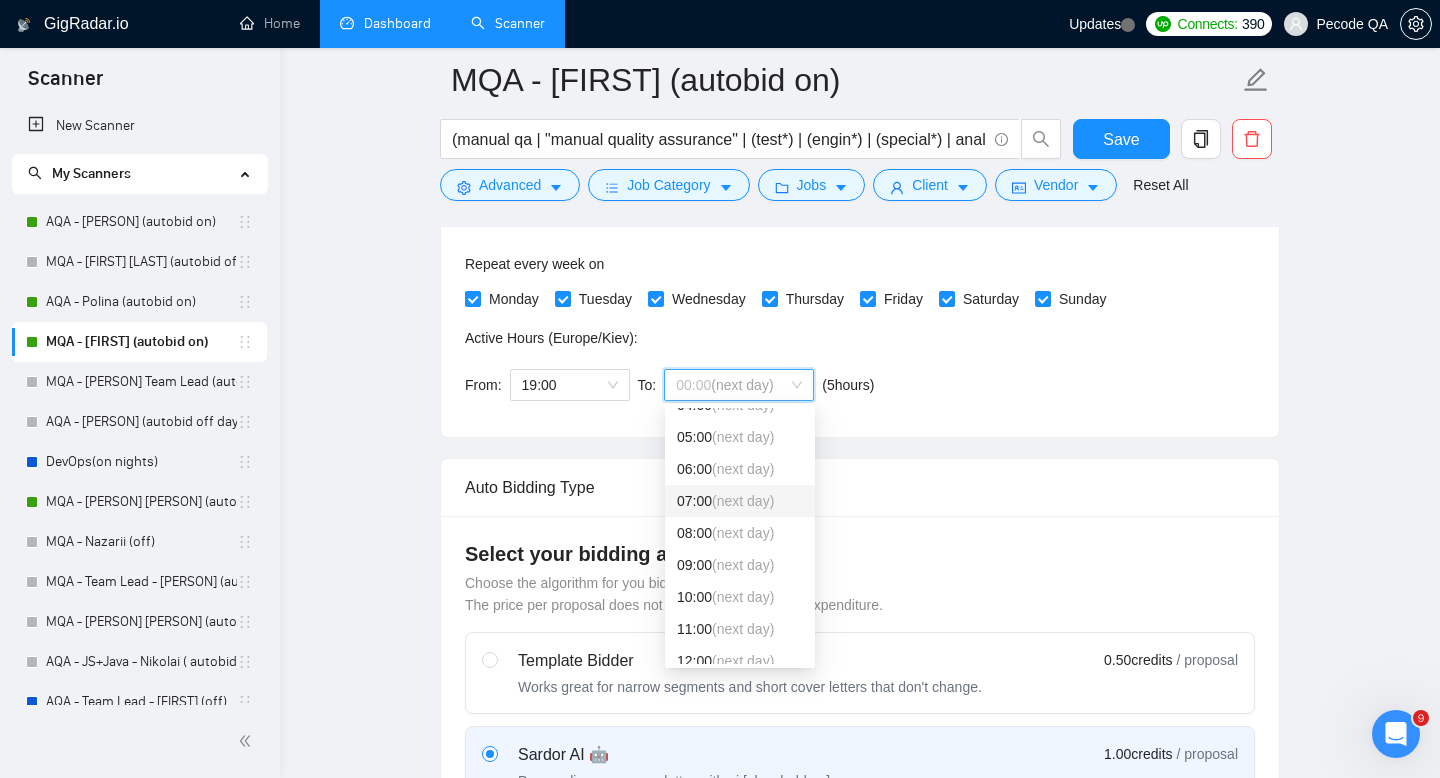 click on "07:00  (next day)" at bounding box center (740, 501) 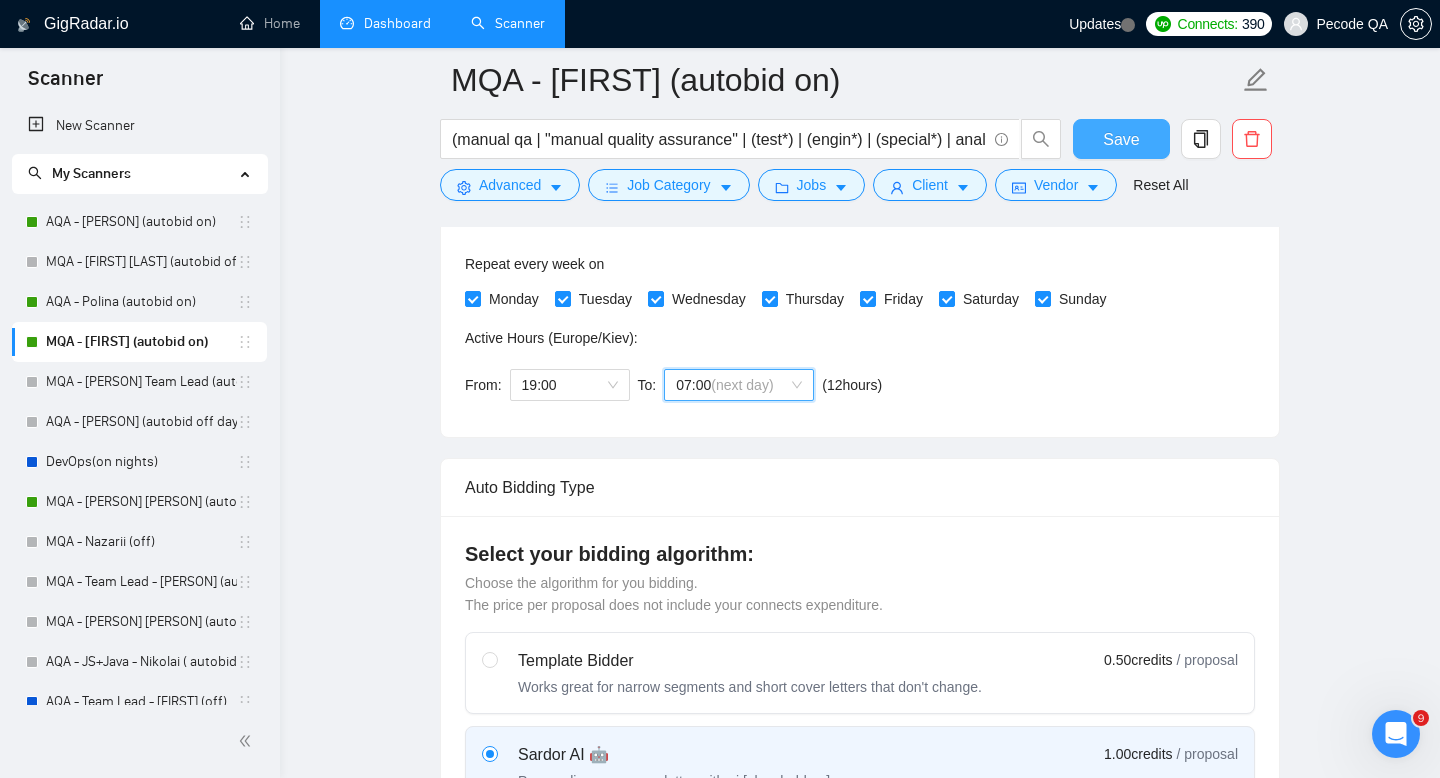 click on "Save" at bounding box center (1121, 139) 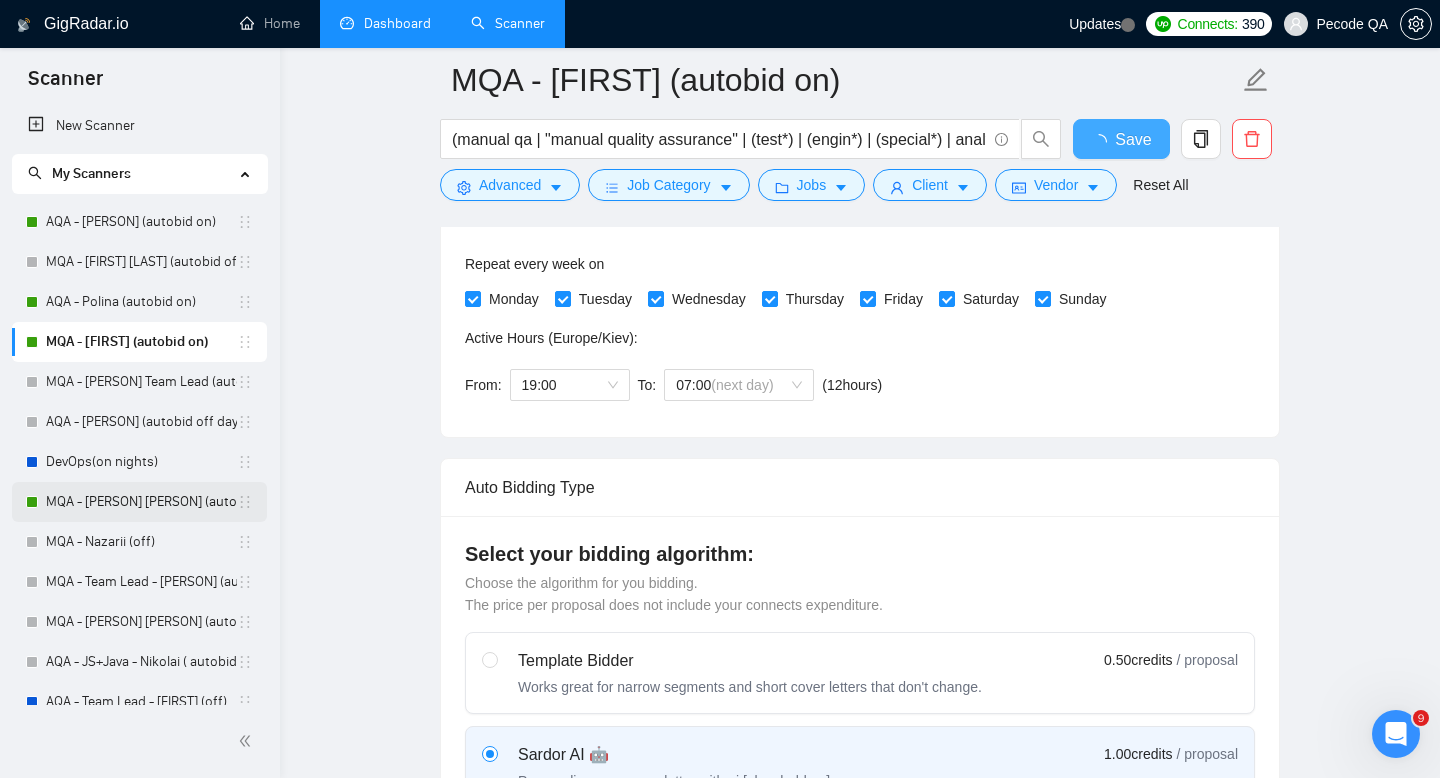 type 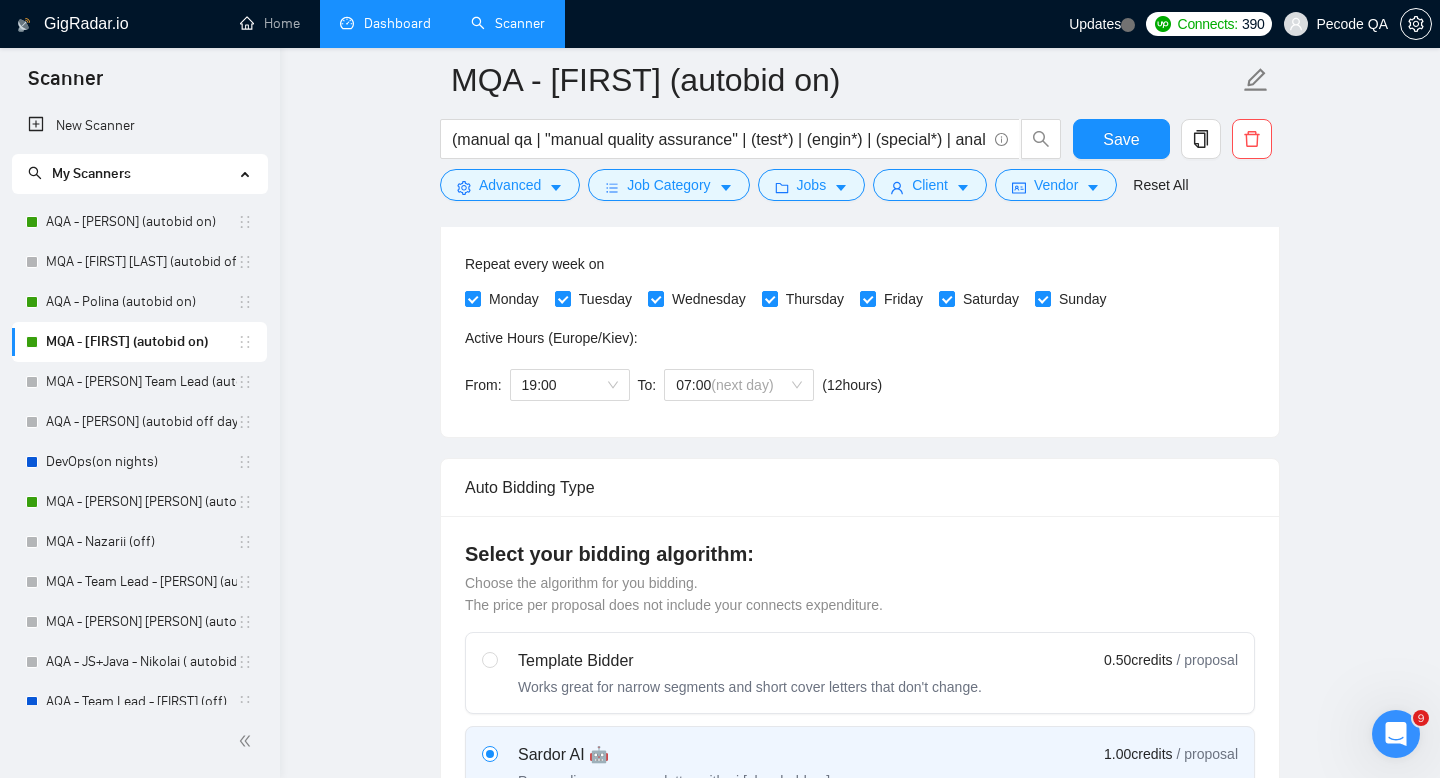 click on "MQA - Anna (autobid on) (manual qa | "manual quality assurance" | (test*) | (engin*) | (special*) | analyst | software | app | apps | (application*) | mobile | ios | iphone | web) | (manual | tester | (test*) | (engin*) | (special*))"Manual testing" | "QA" | "Manual QA" | (manual | tester | (test*) | (engin*) | (special*)) Save Advanced   Job Category   Jobs   Client   Vendor   Reset All Preview Results Insights NEW Alerts Auto Bidder Auto Bidding Enabled Auto Bidding Enabled: ON Auto Bidder Schedule Auto Bidding Type: Automated (recommended) Semi-automated Auto Bidding Schedule: 24/7 Custom Custom Auto Bidder Schedule Repeat every week on Monday Tuesday Wednesday Thursday Friday Saturday Sunday Active Hours ( Europe/Kiev ): From: 19:00 To: 07:00  (next day) ( 12  hours) Europe/Kiev Auto Bidding Type Select your bidding algorithm: Choose the algorithm for you bidding. The price per proposal does not include your connects expenditure. Template Bidder 0.50  credits / proposal Sardor AI 🤖 1.00  credits 👑" at bounding box center [860, 2656] 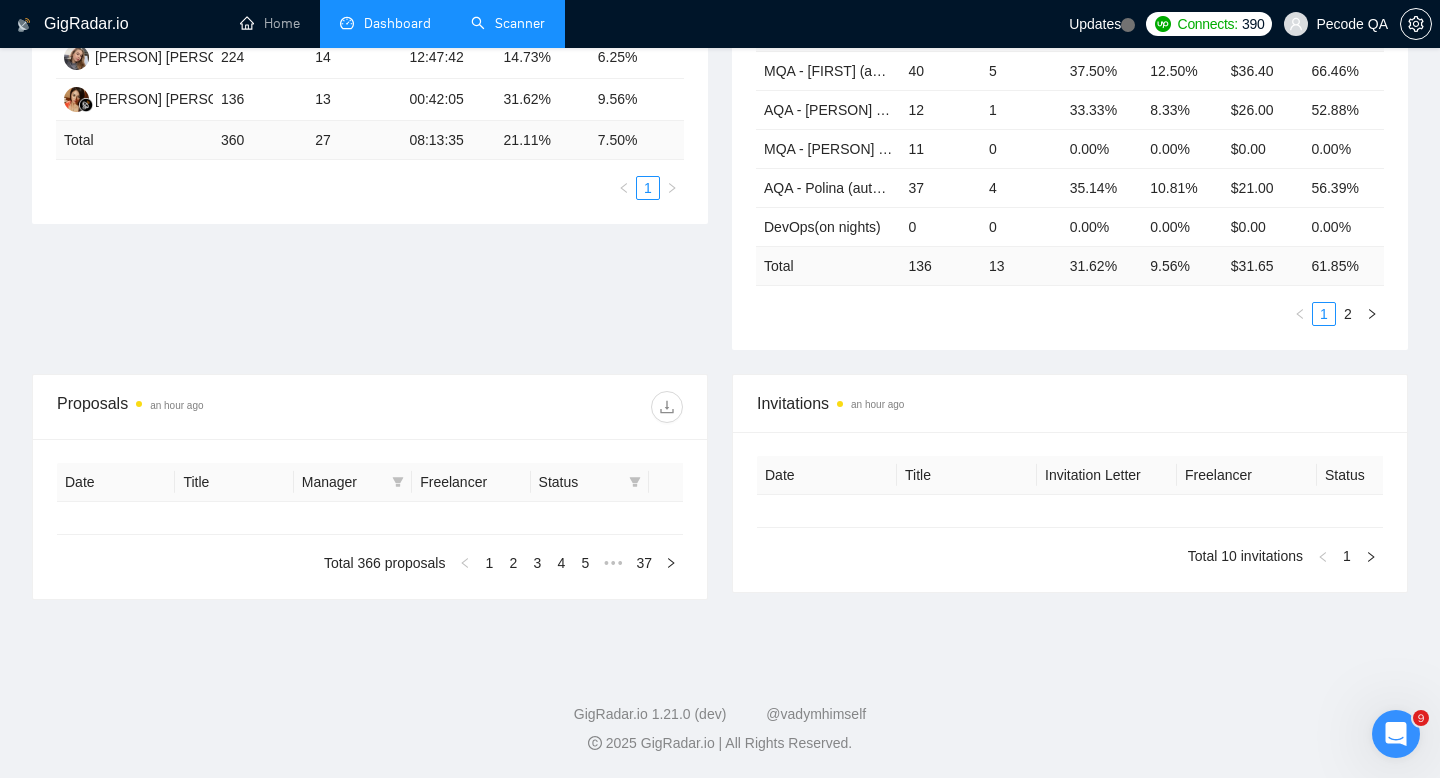 type on "2025-06-14" 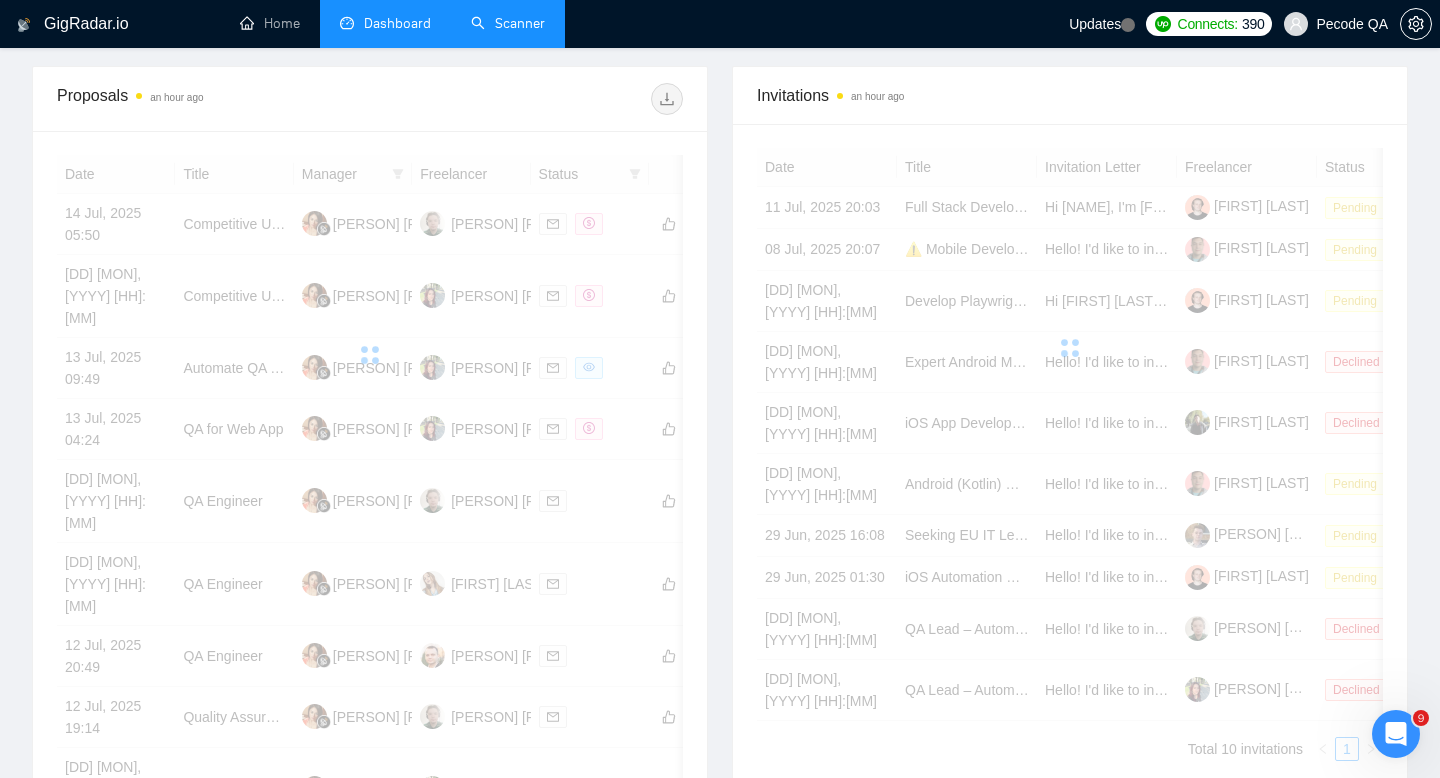 scroll, scrollTop: 400, scrollLeft: 0, axis: vertical 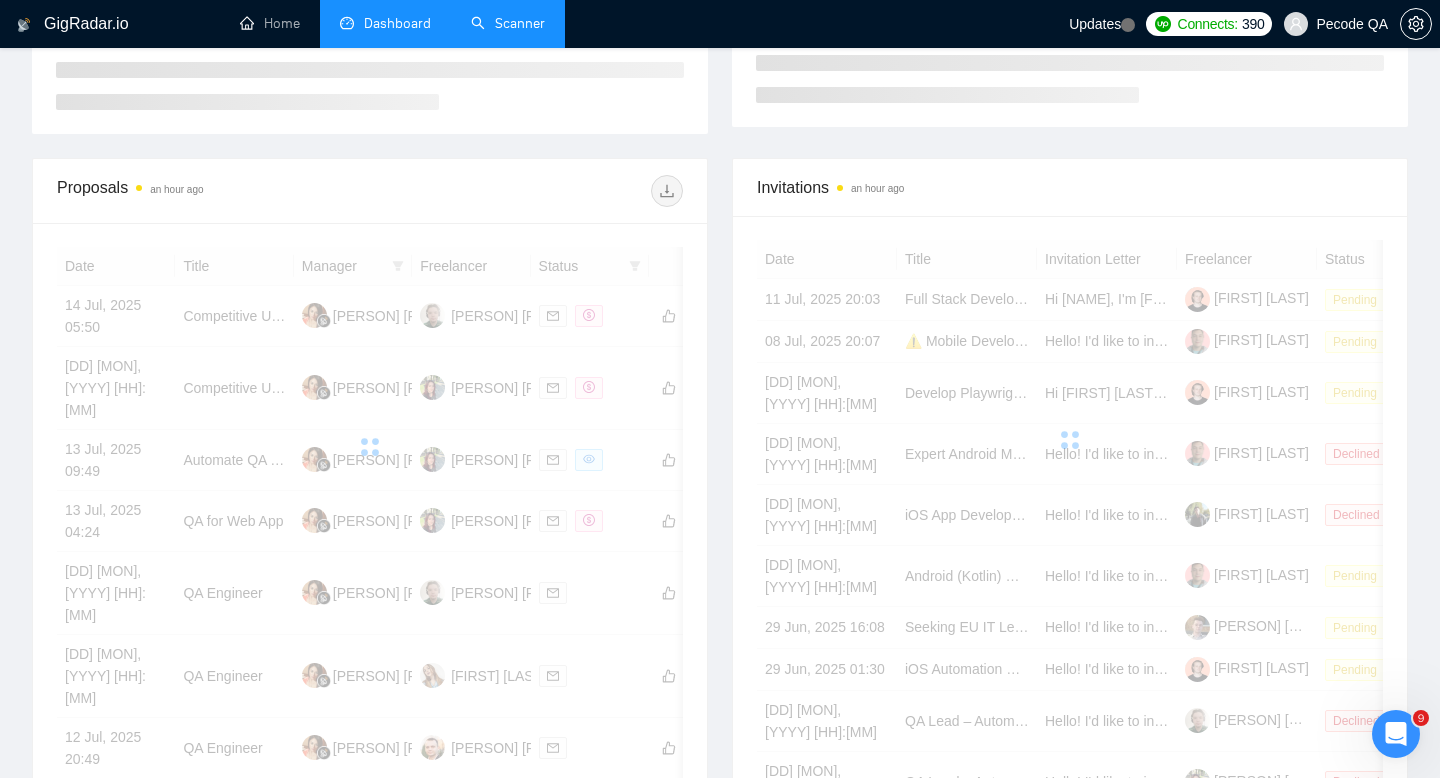 click on "Scanner" at bounding box center [508, 23] 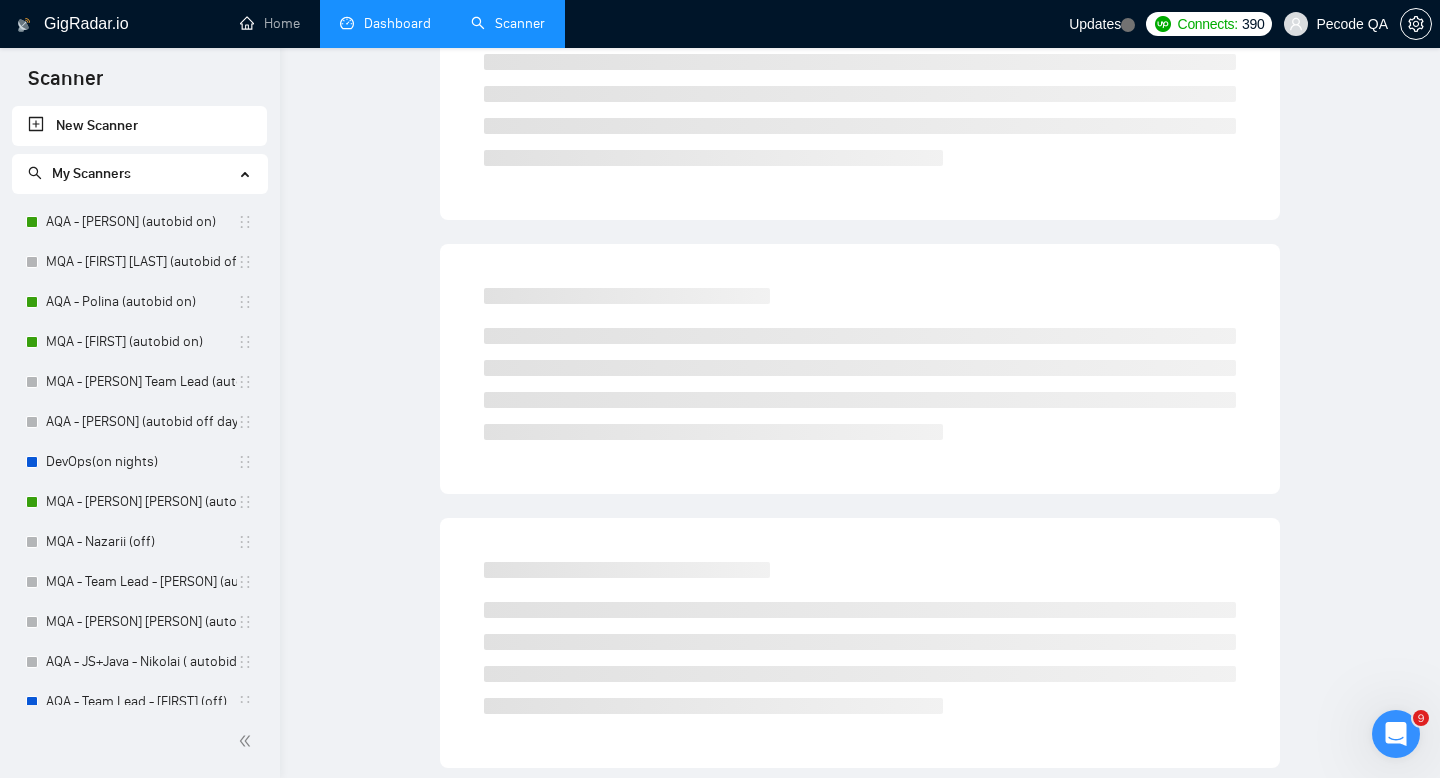 scroll, scrollTop: 0, scrollLeft: 0, axis: both 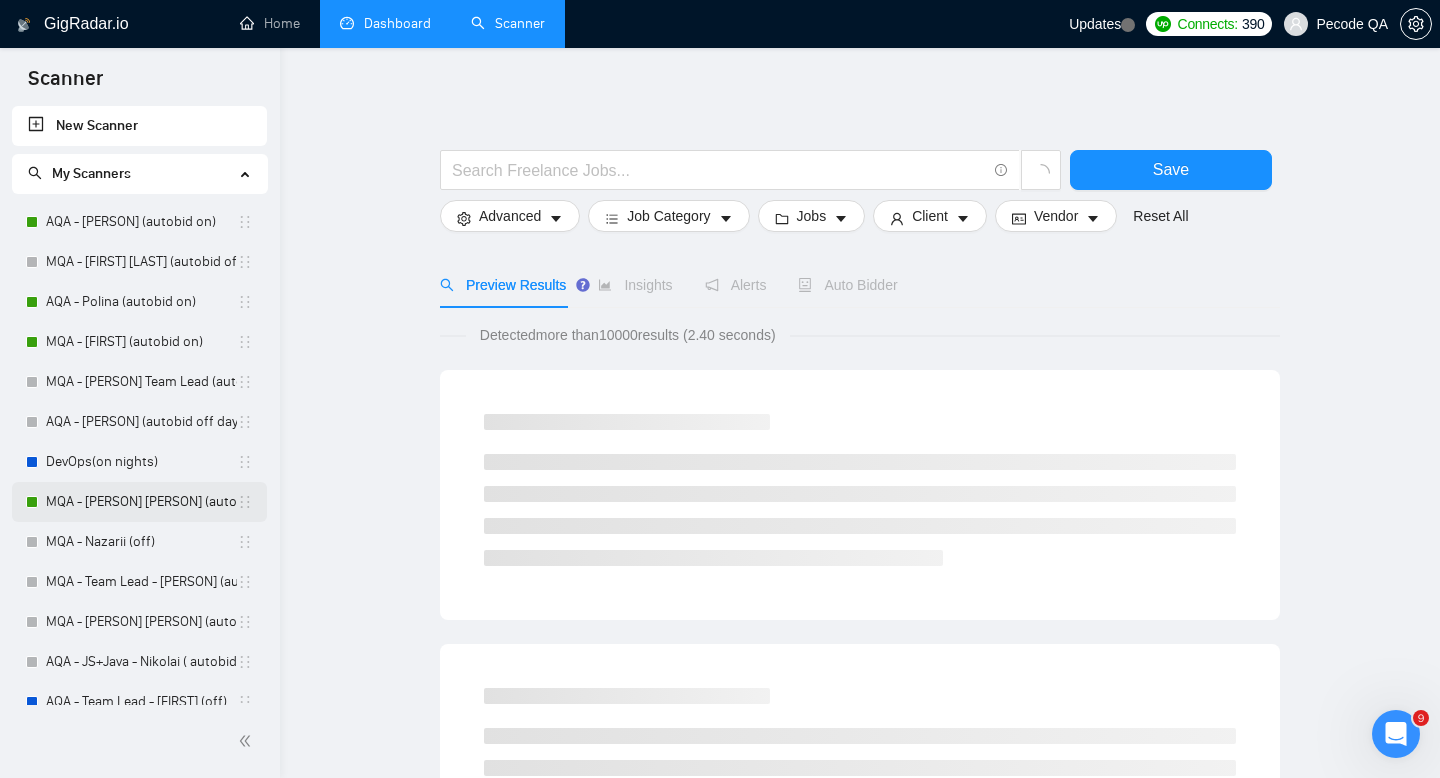click on "MQA - Alexander D. (autobid On)" at bounding box center [141, 502] 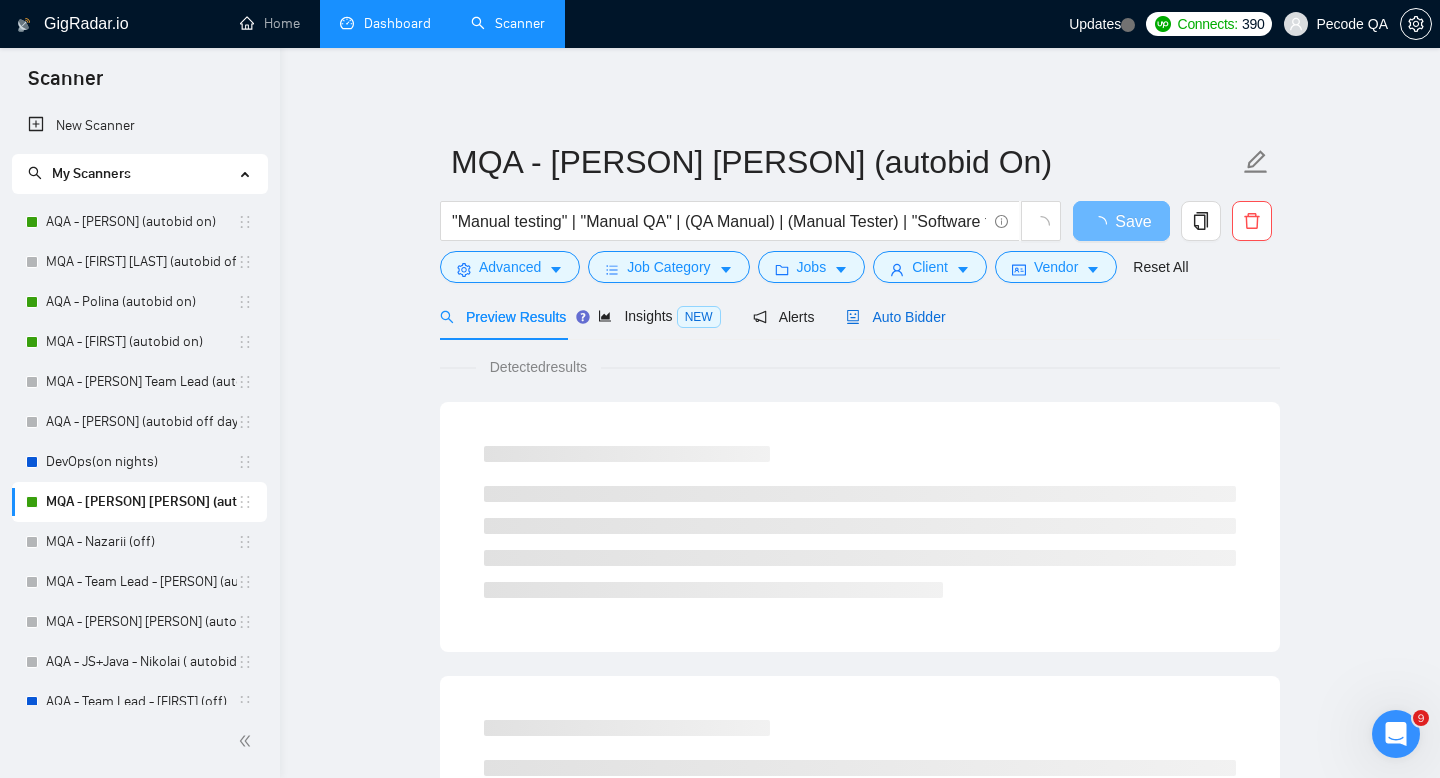 click on "Auto Bidder" at bounding box center (895, 317) 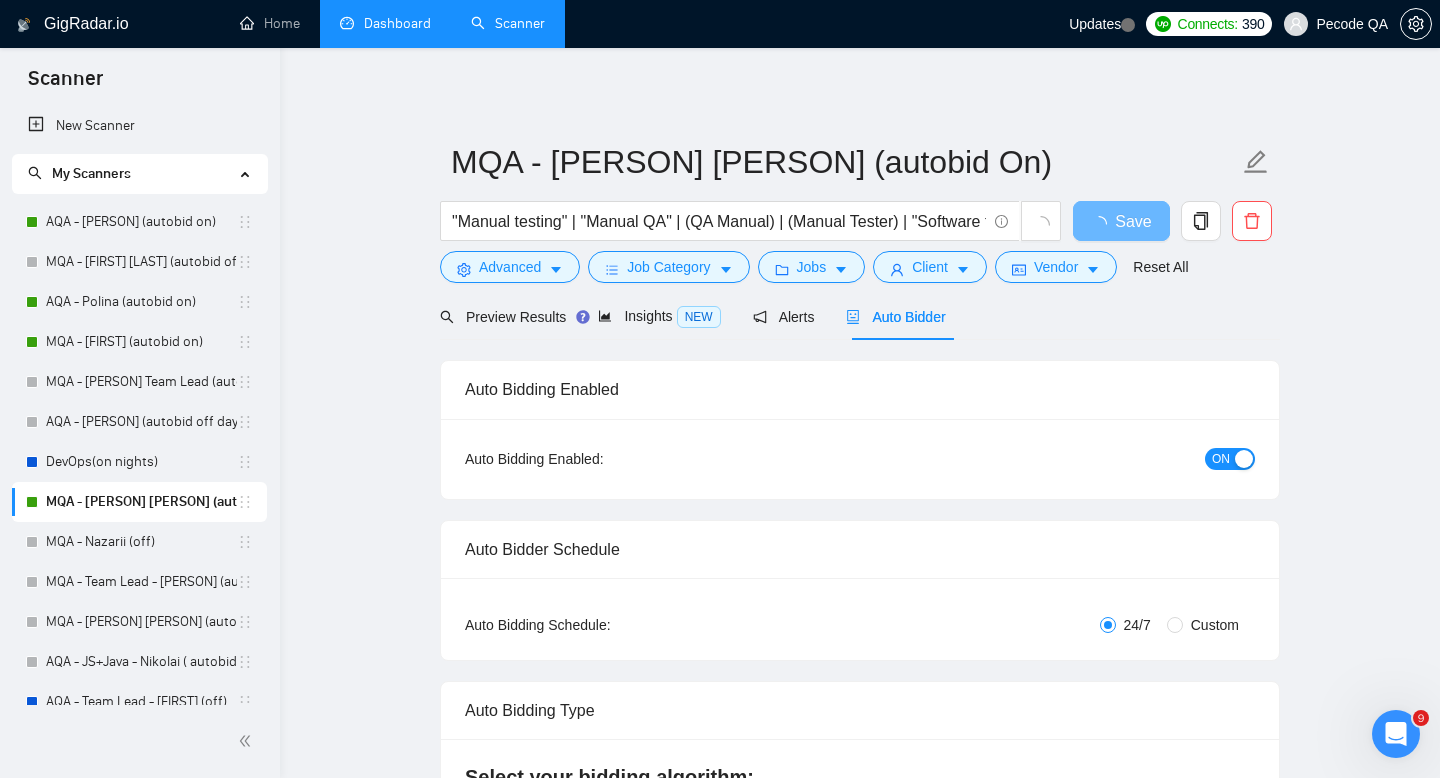 type 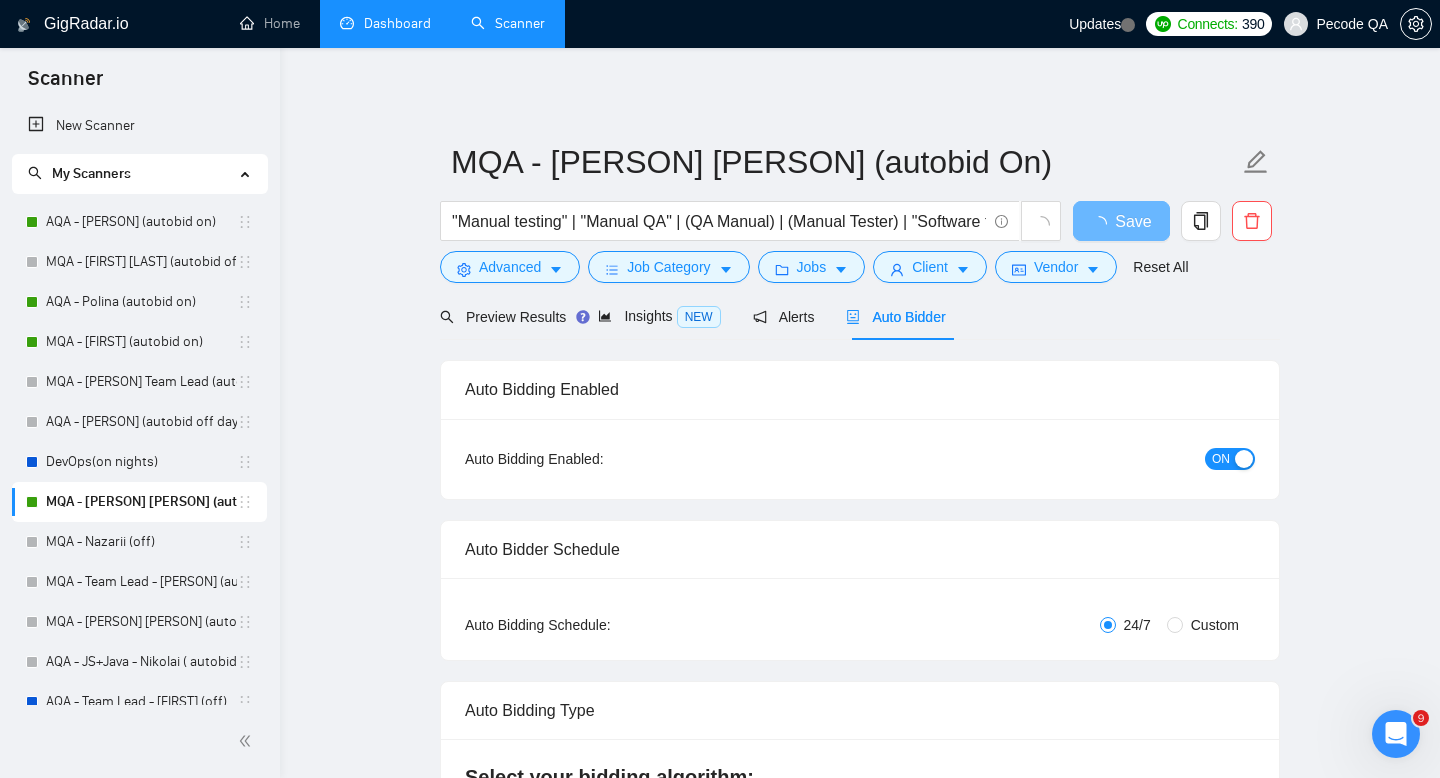 checkbox on "true" 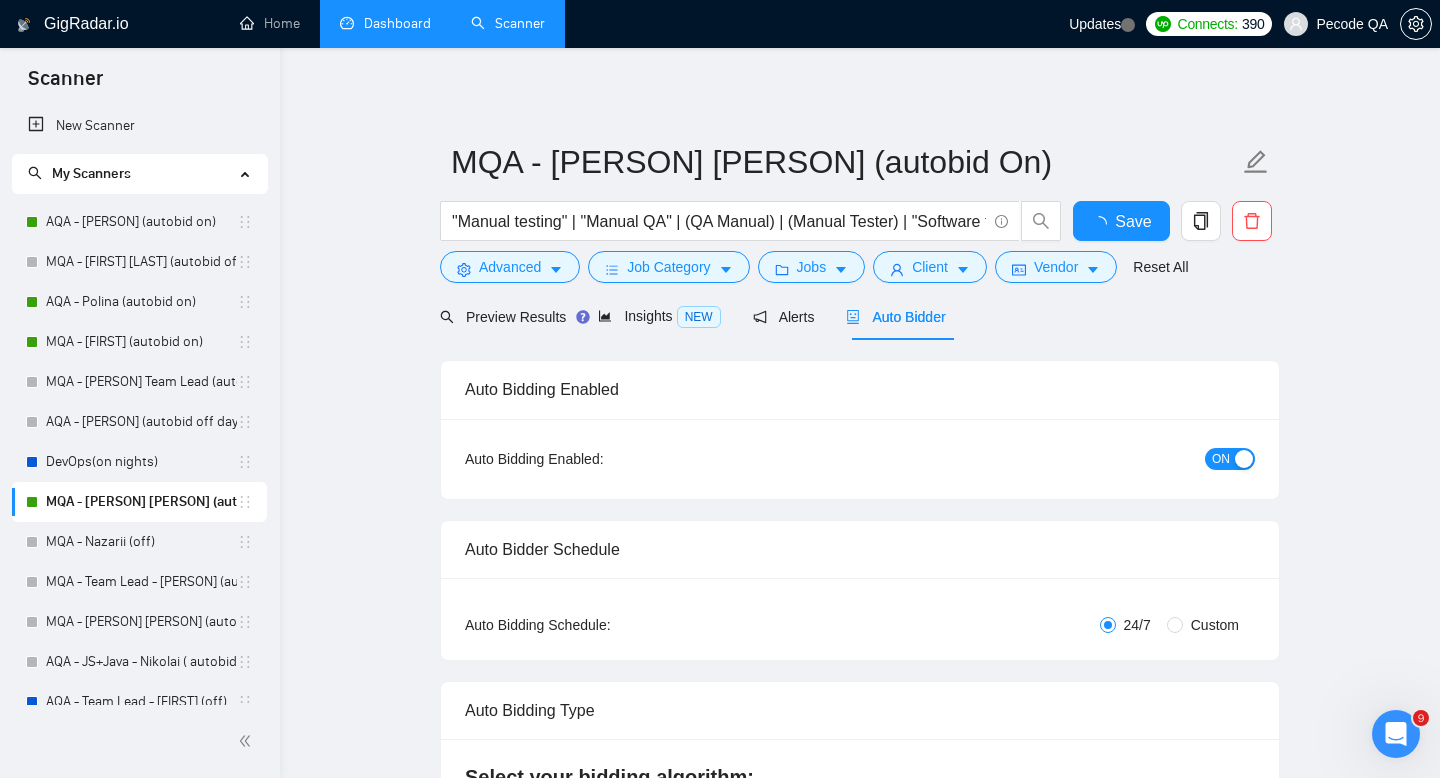 type 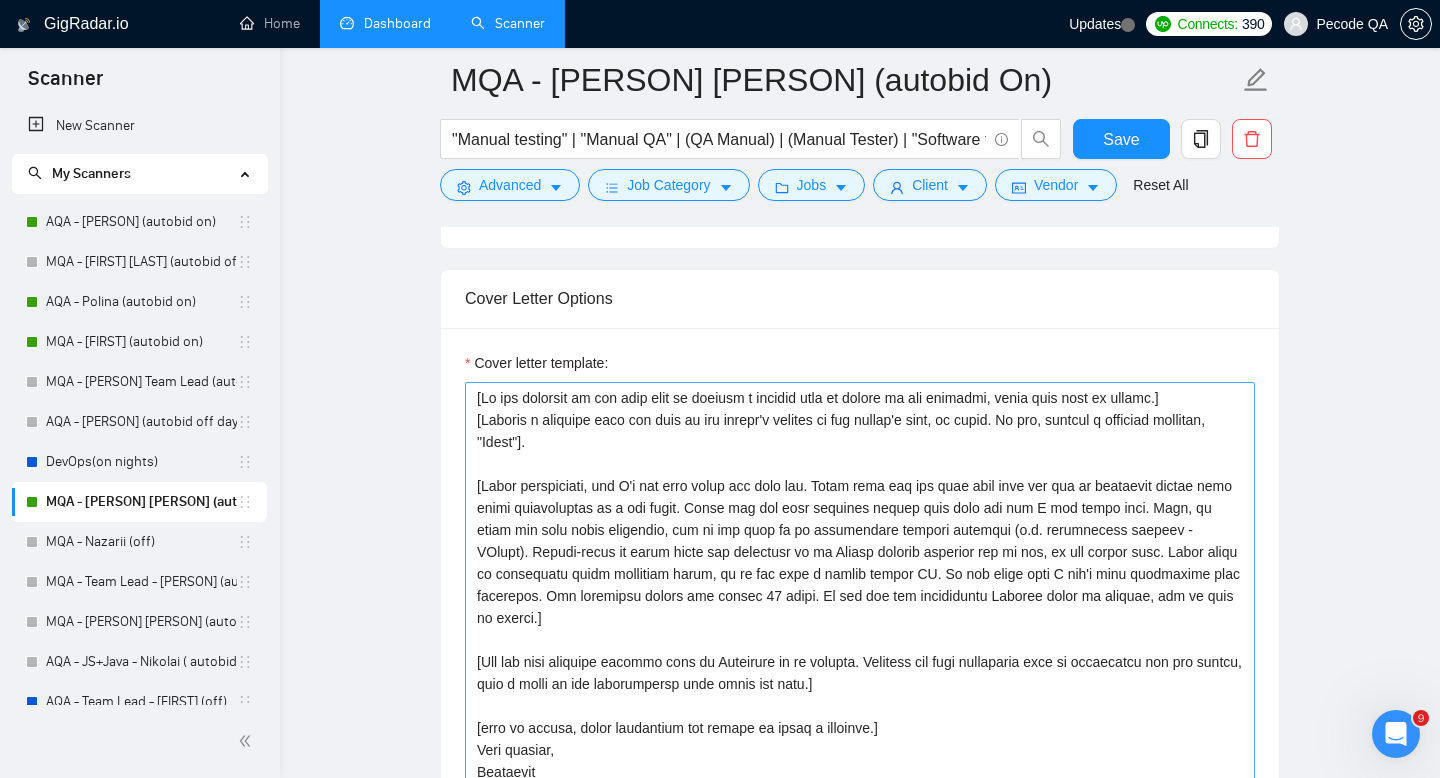 scroll, scrollTop: 1468, scrollLeft: 0, axis: vertical 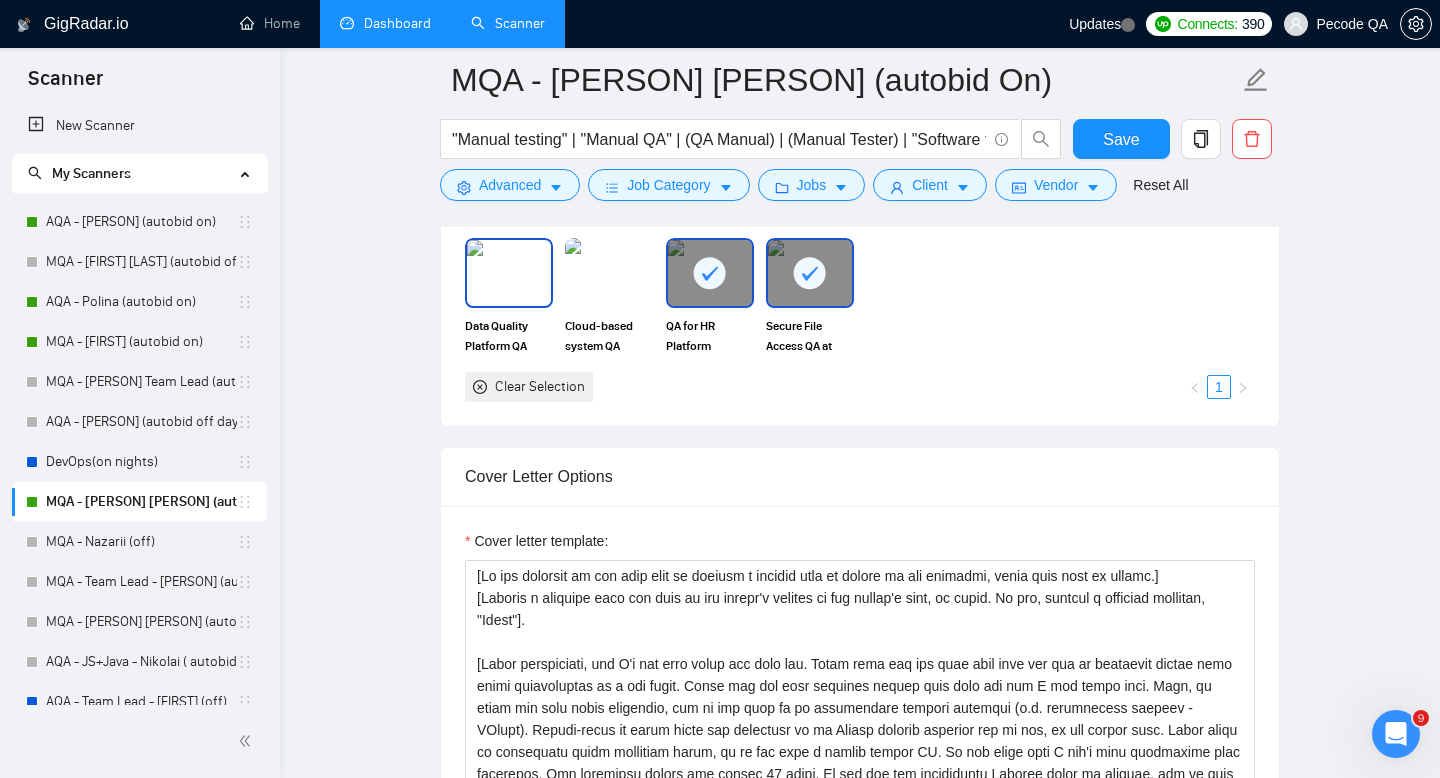 click at bounding box center [509, 273] 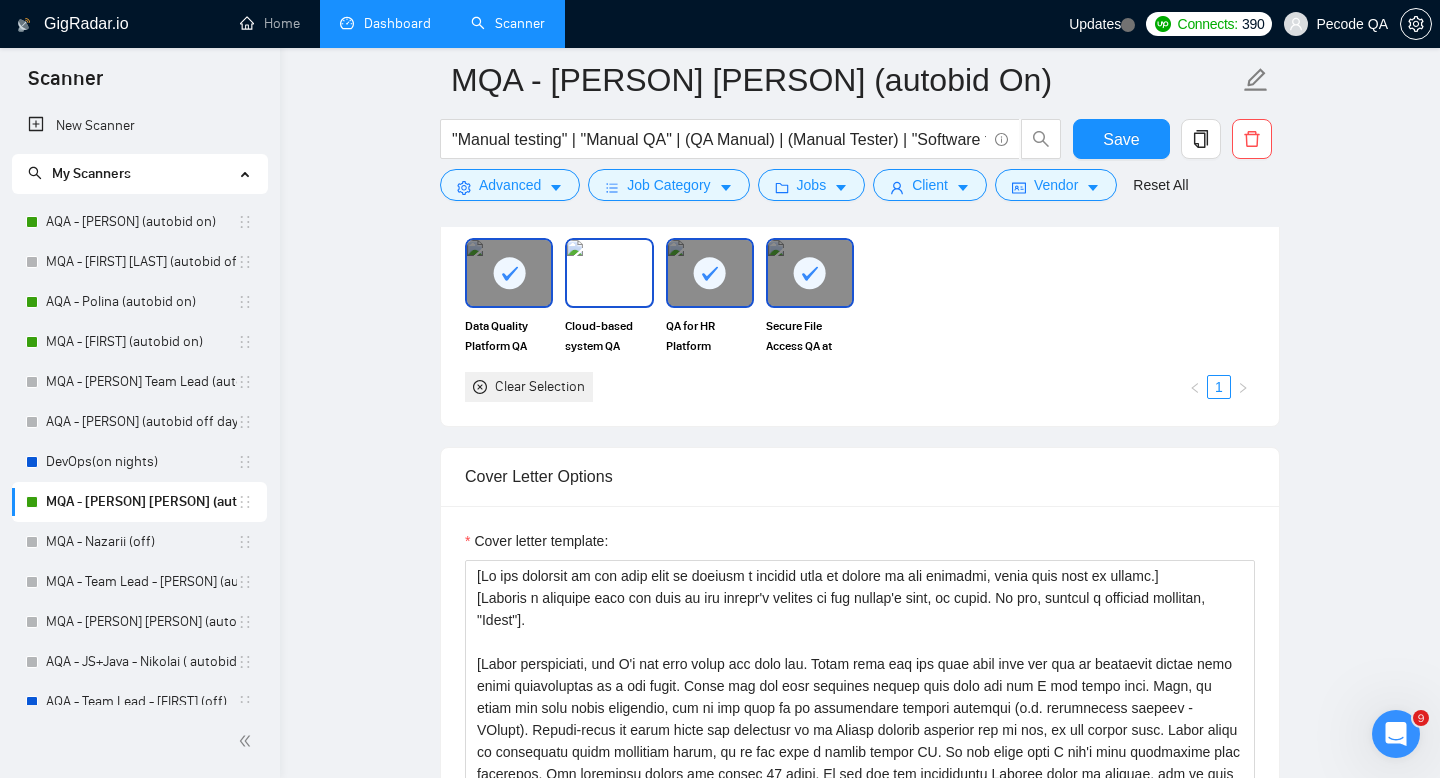 click at bounding box center [609, 273] 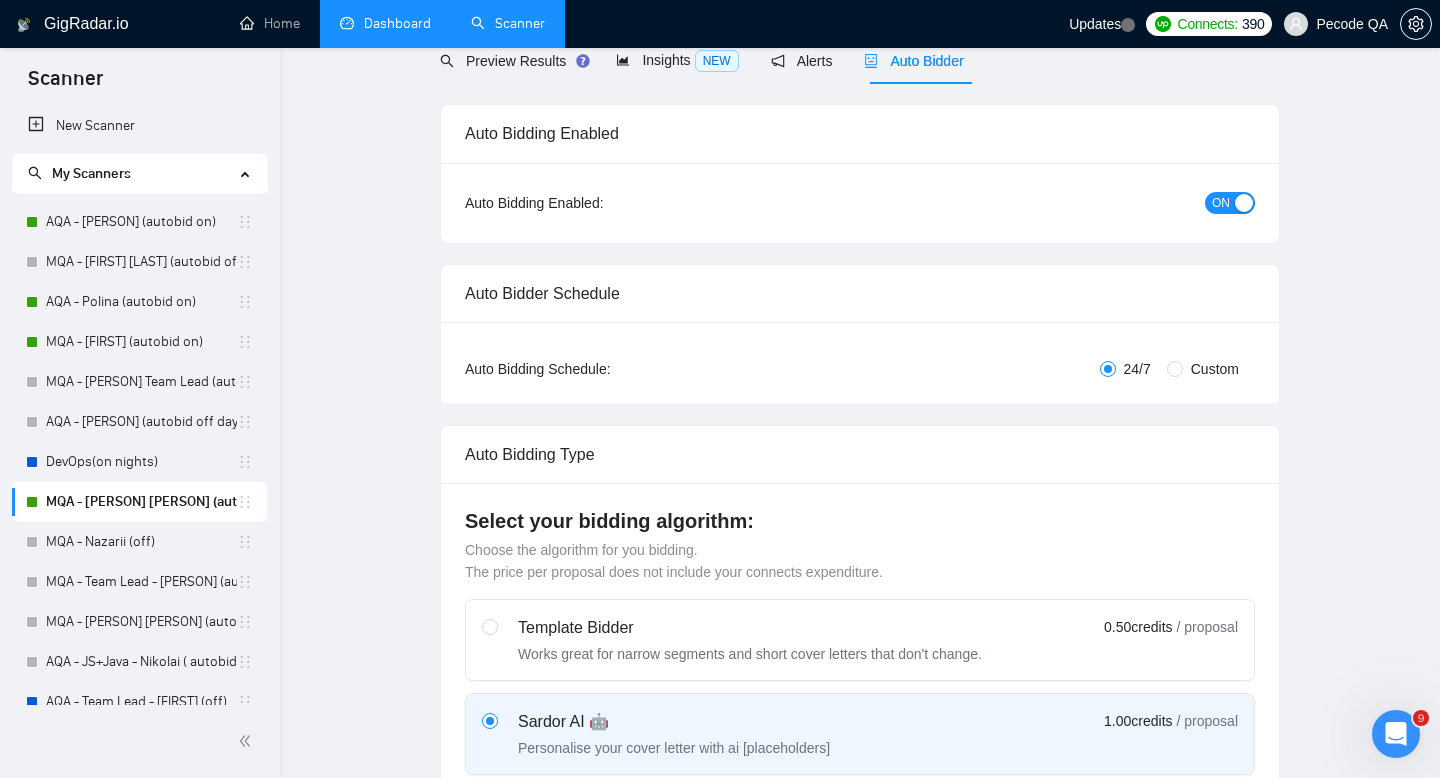 scroll, scrollTop: 0, scrollLeft: 0, axis: both 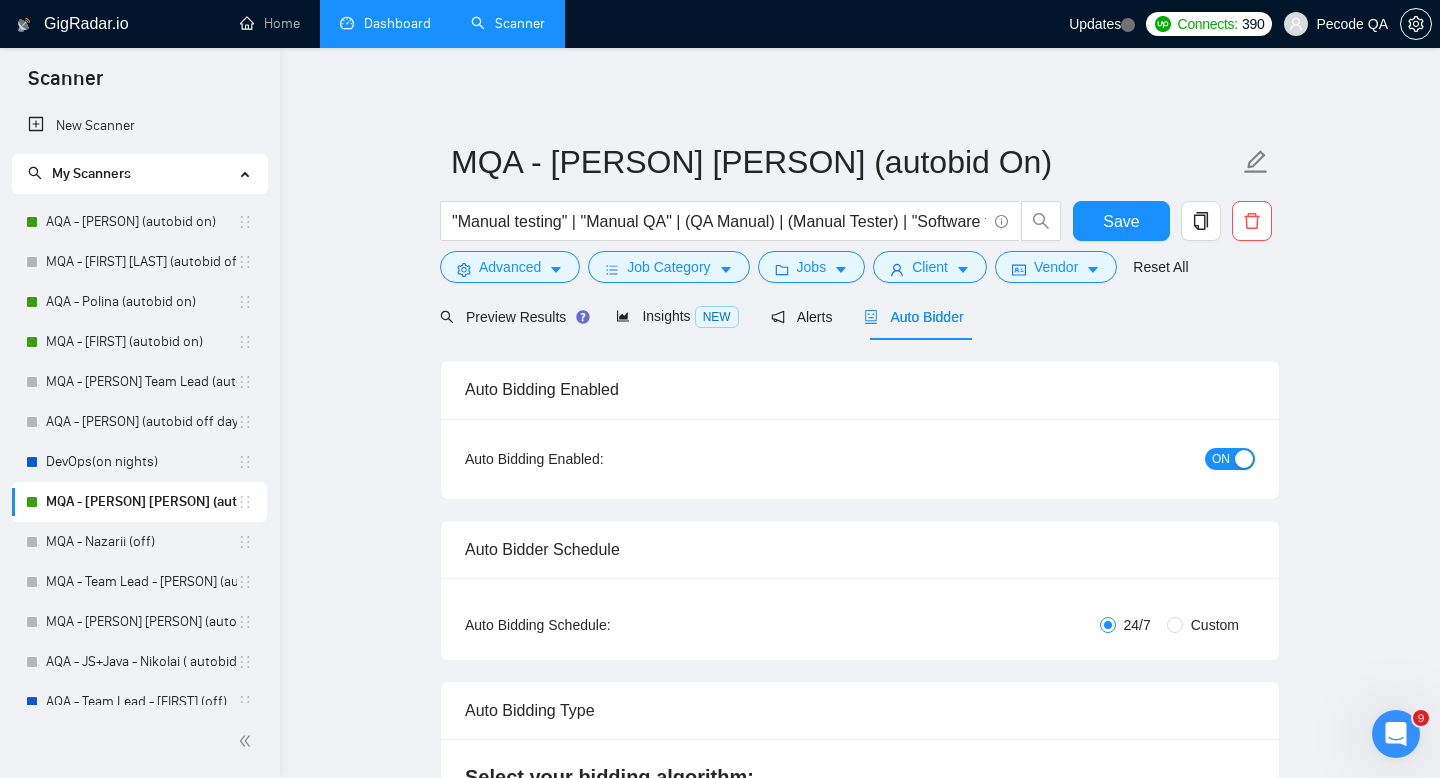 click on "Custom" at bounding box center [1215, 625] 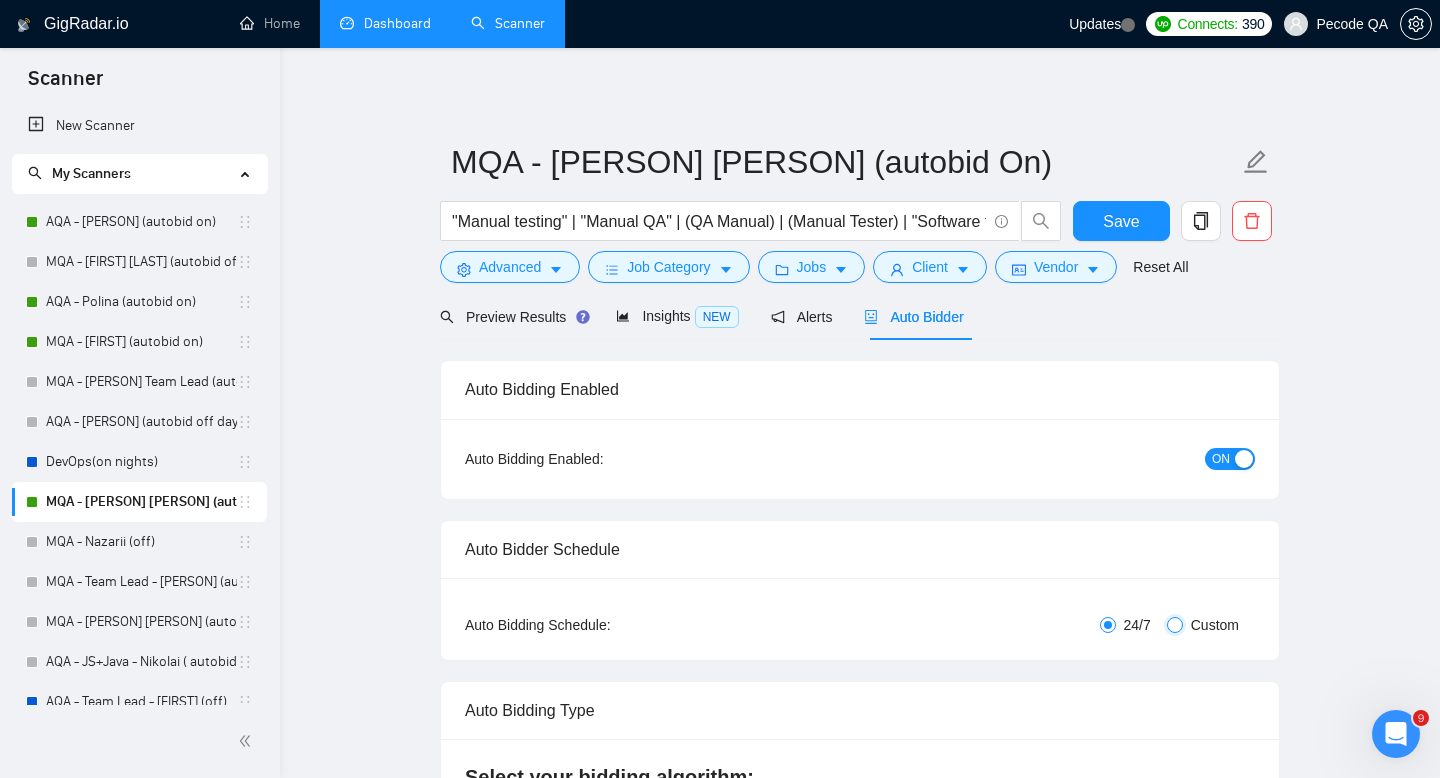 click on "Custom" at bounding box center (1175, 625) 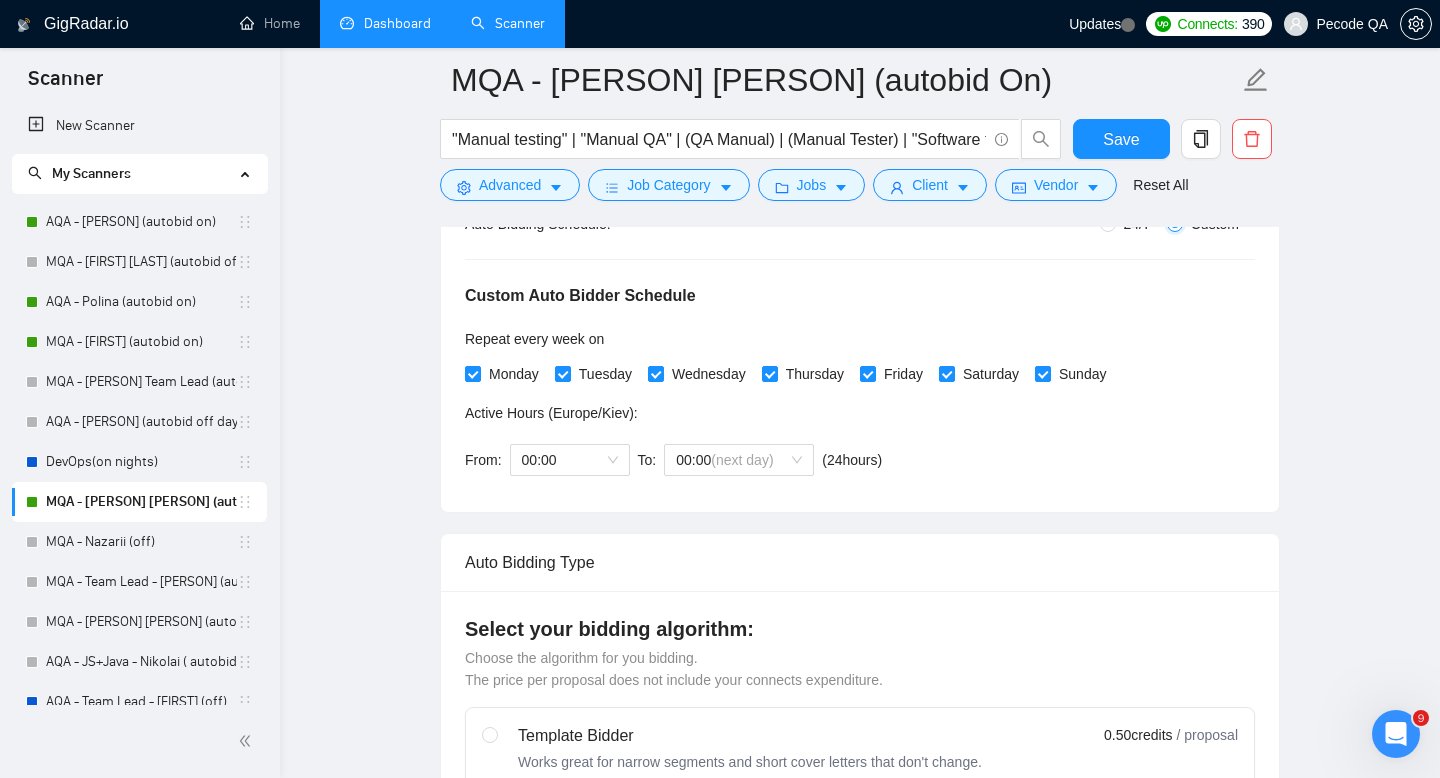 scroll, scrollTop: 299, scrollLeft: 0, axis: vertical 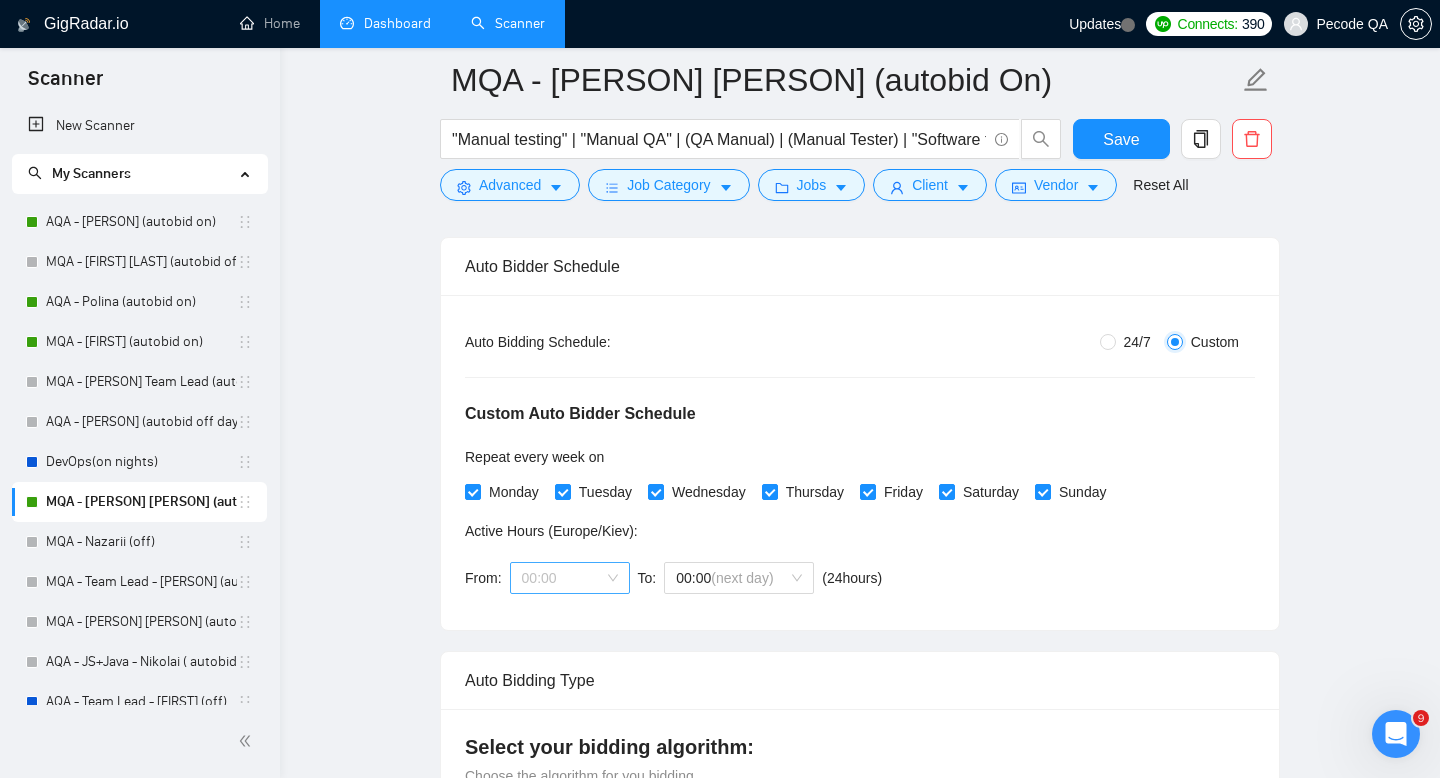 click on "00:00" at bounding box center [570, 578] 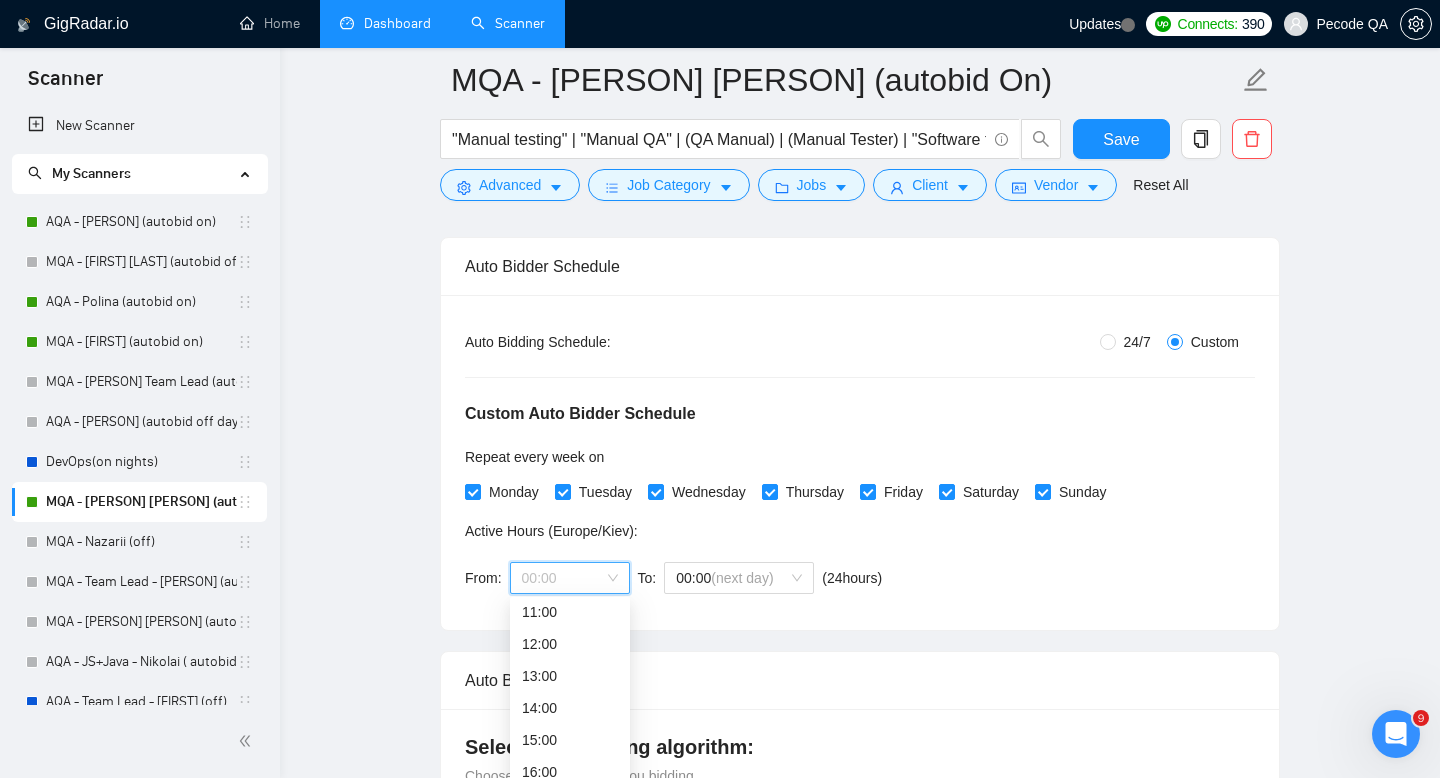 scroll, scrollTop: 394, scrollLeft: 0, axis: vertical 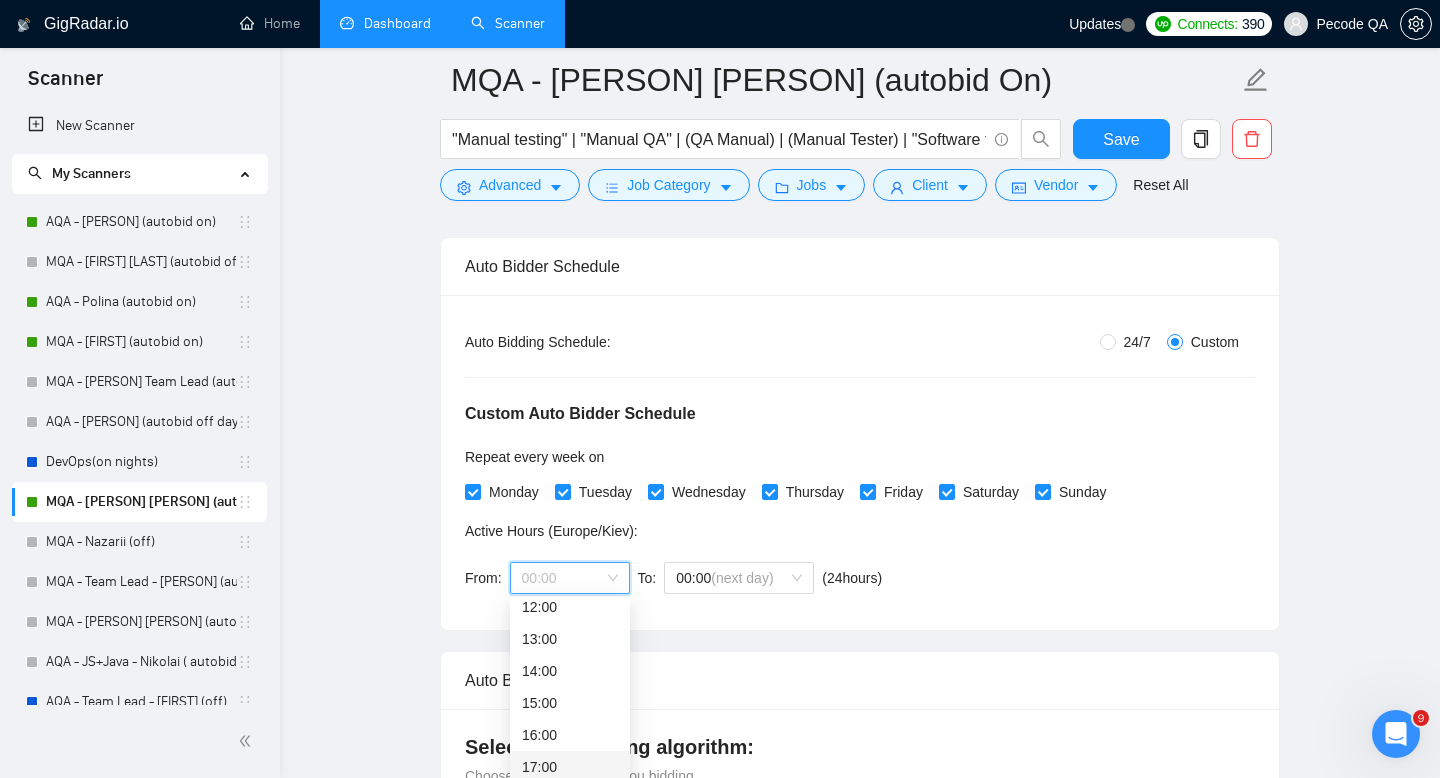 click on "17:00" at bounding box center (570, 767) 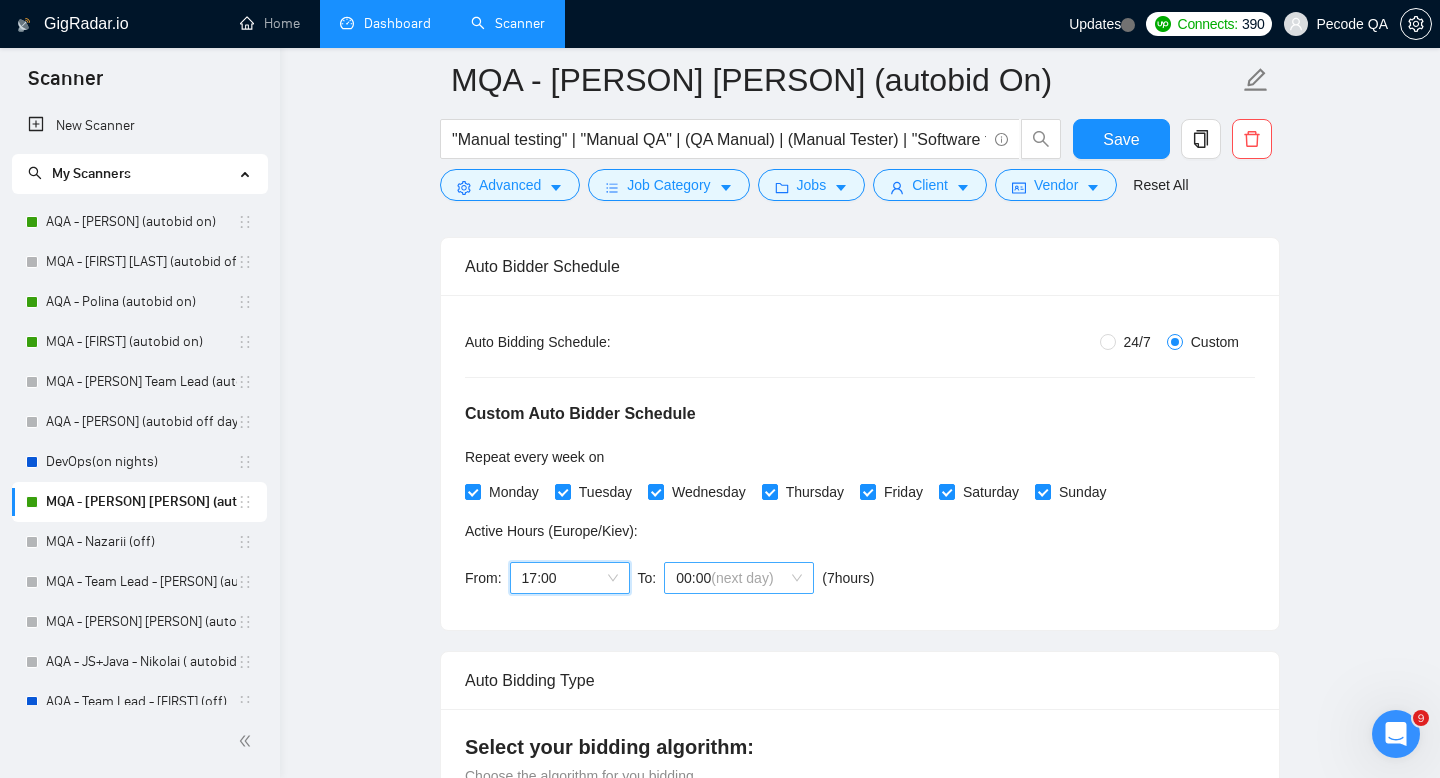 click on "00:00  (next day)" at bounding box center [739, 578] 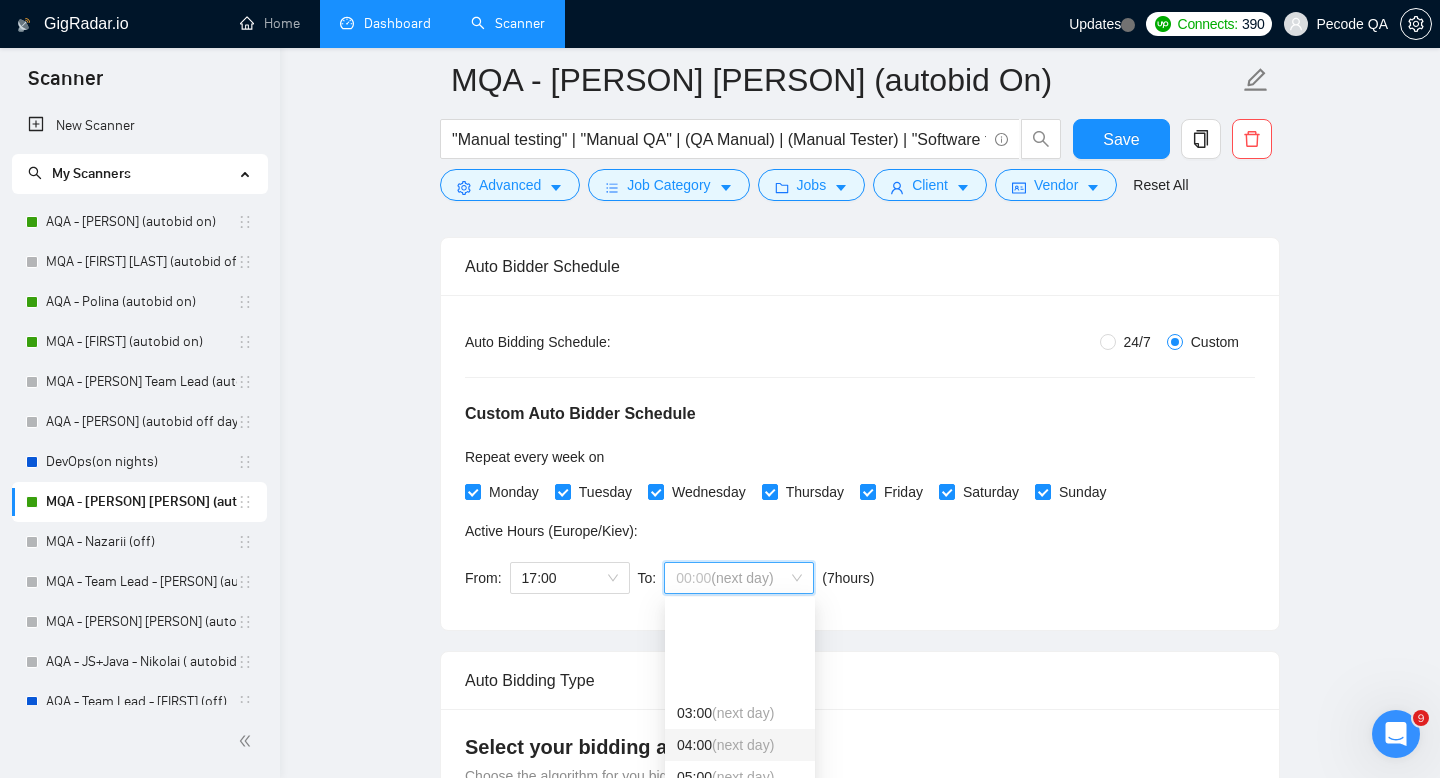 scroll, scrollTop: 268, scrollLeft: 0, axis: vertical 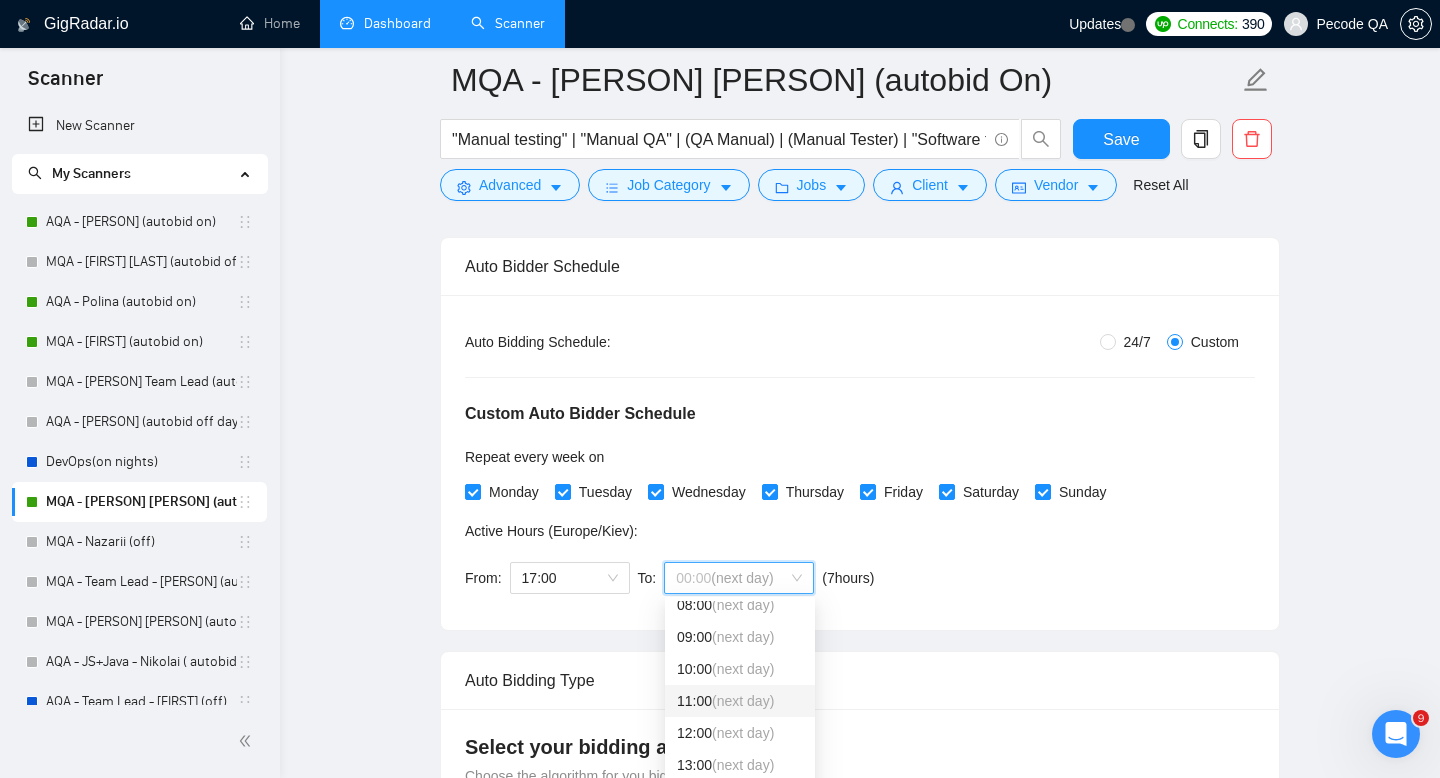 click on "(next day)" at bounding box center (743, 701) 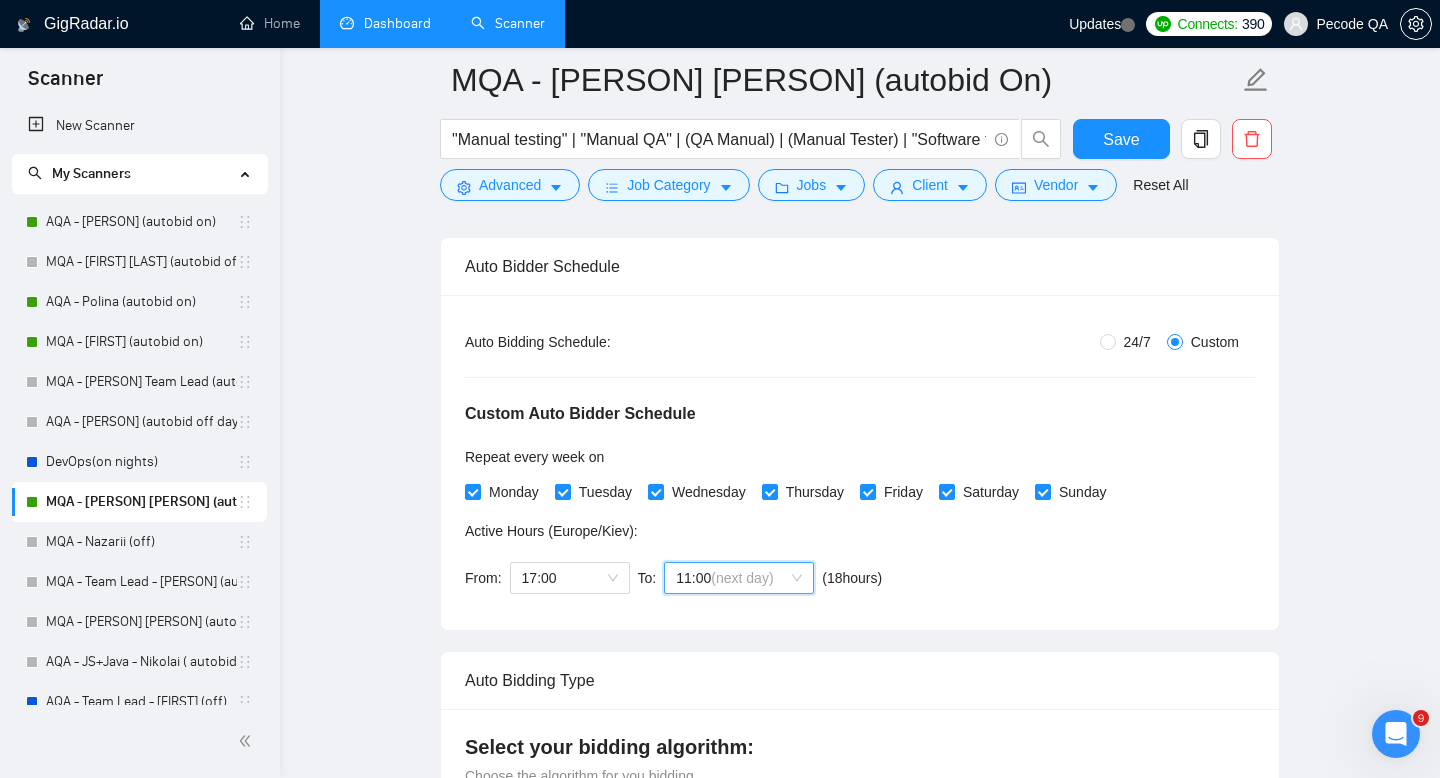 click on "Save" at bounding box center (1121, 144) 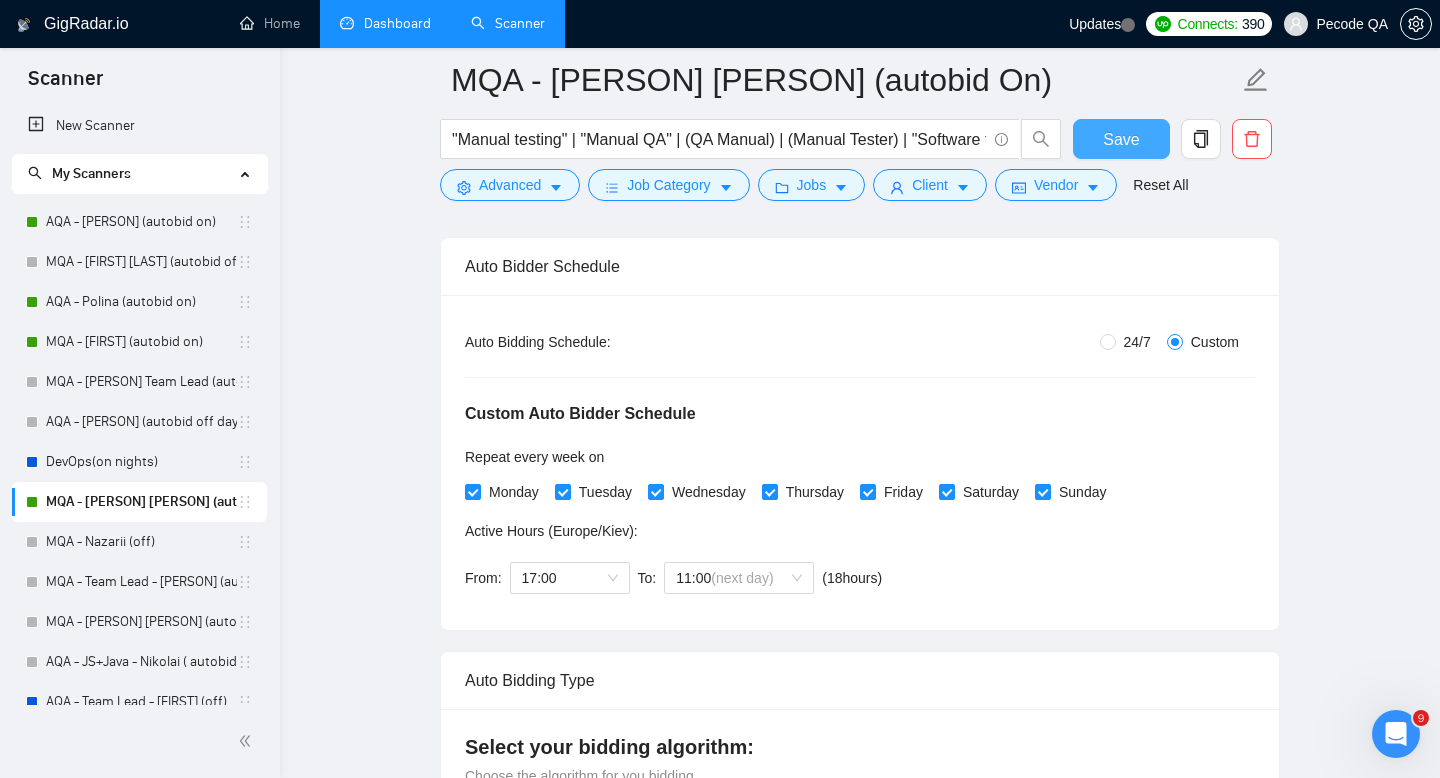 click on "Save" at bounding box center (1121, 139) 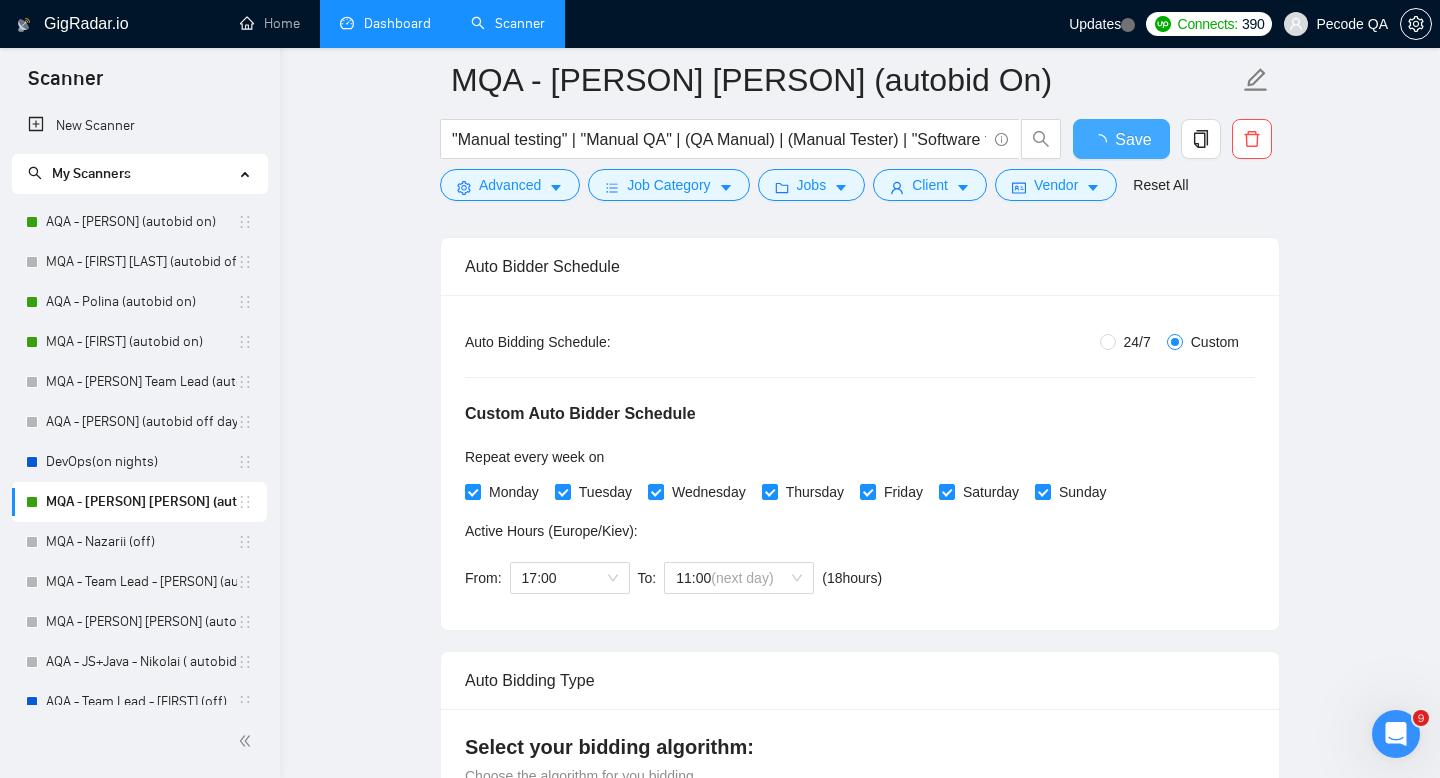 type 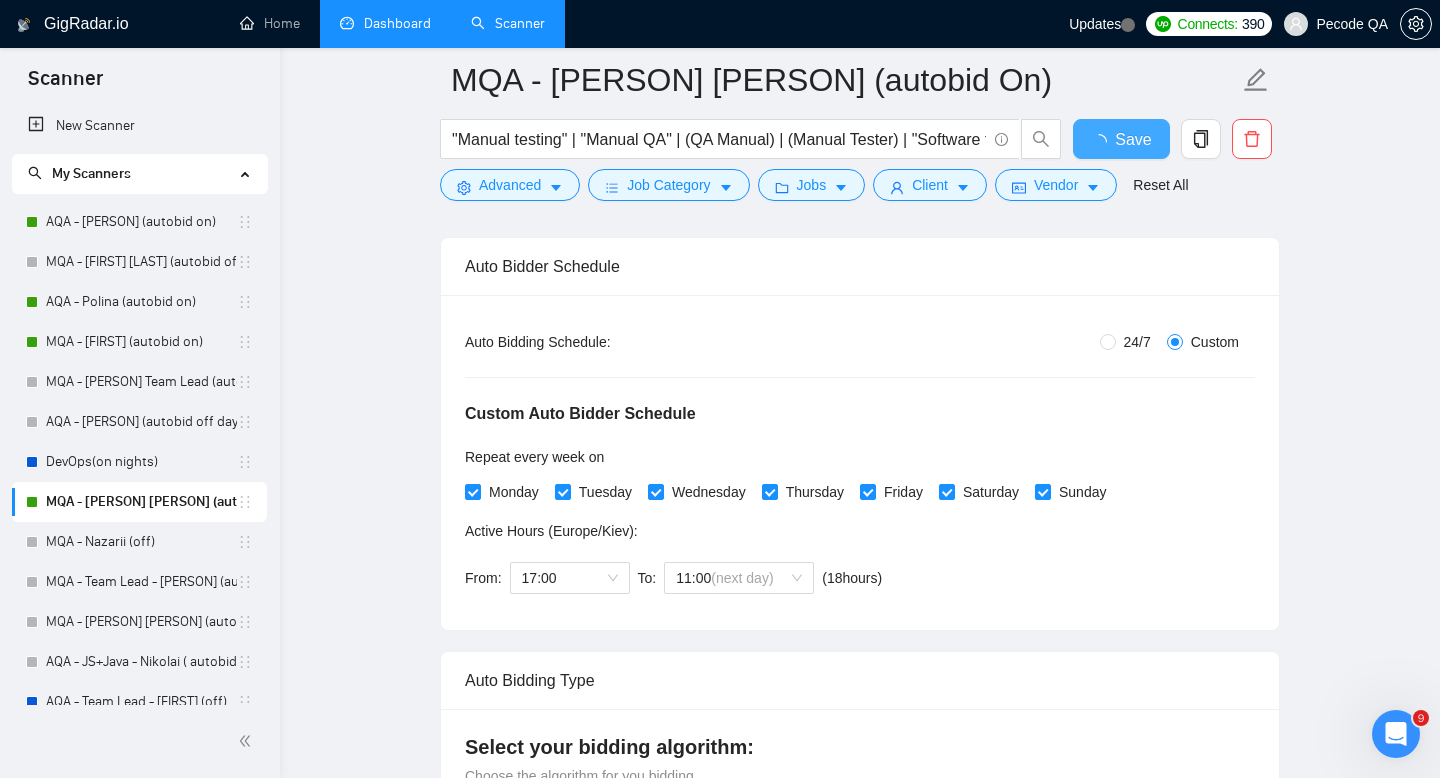 checkbox on "true" 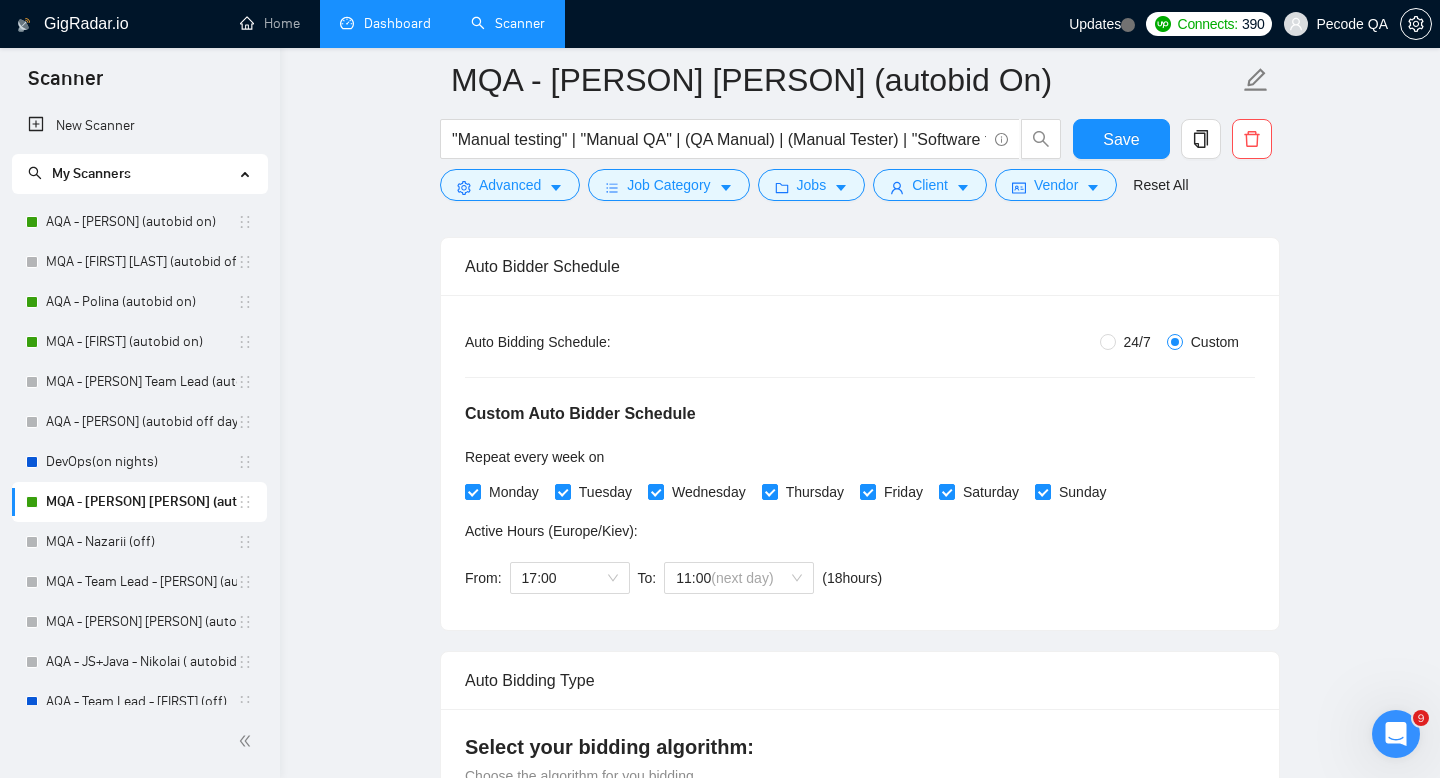 click on "Dashboard" at bounding box center [385, 23] 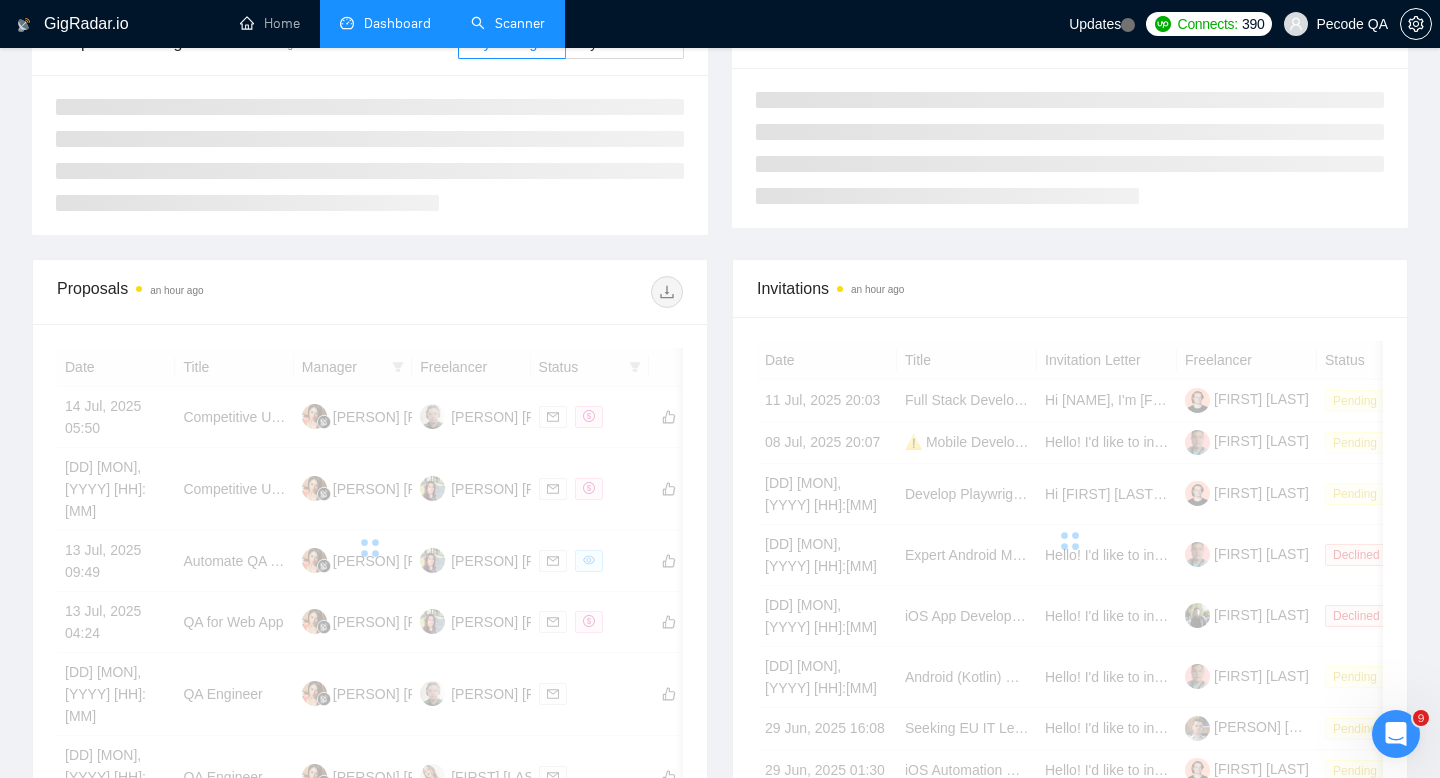 click on "Scanner" at bounding box center [508, 23] 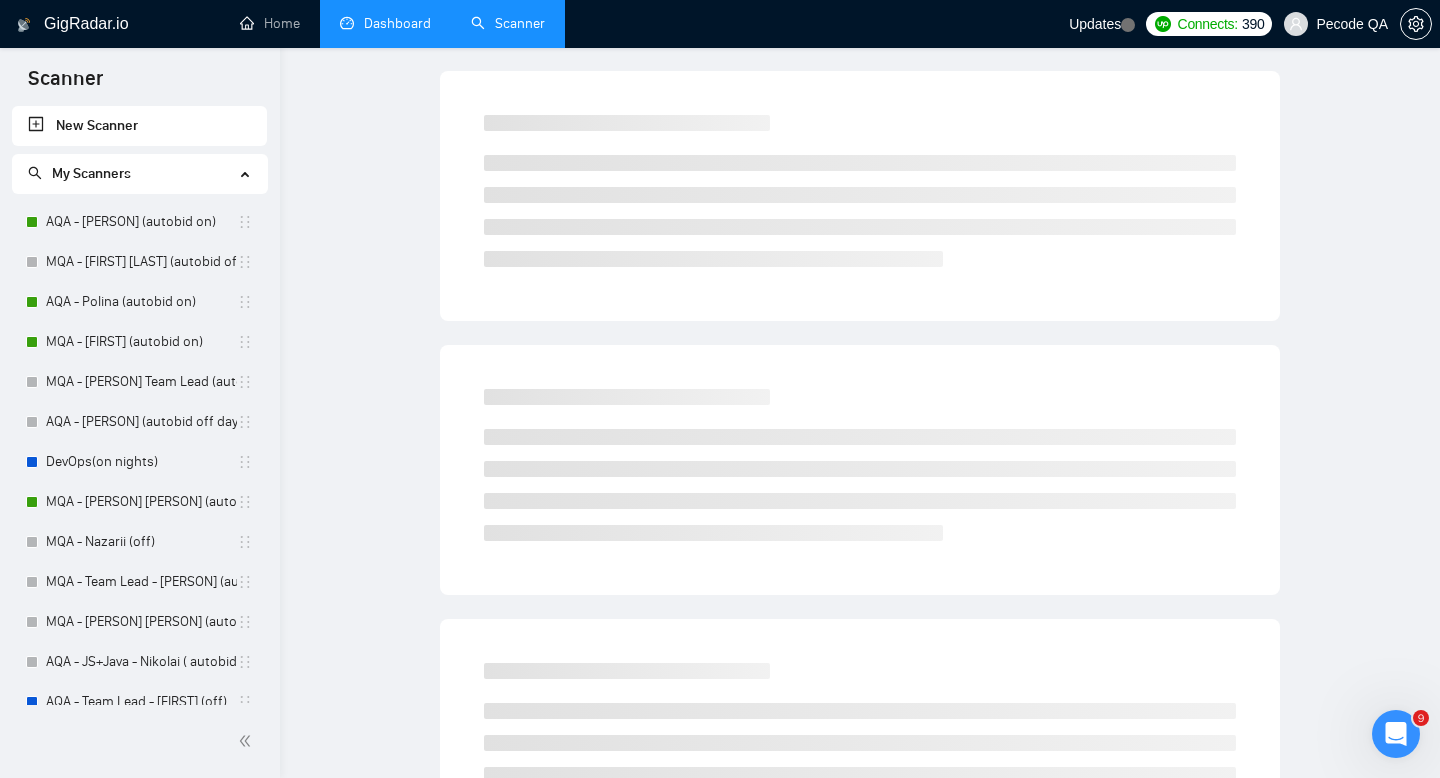 scroll, scrollTop: 0, scrollLeft: 0, axis: both 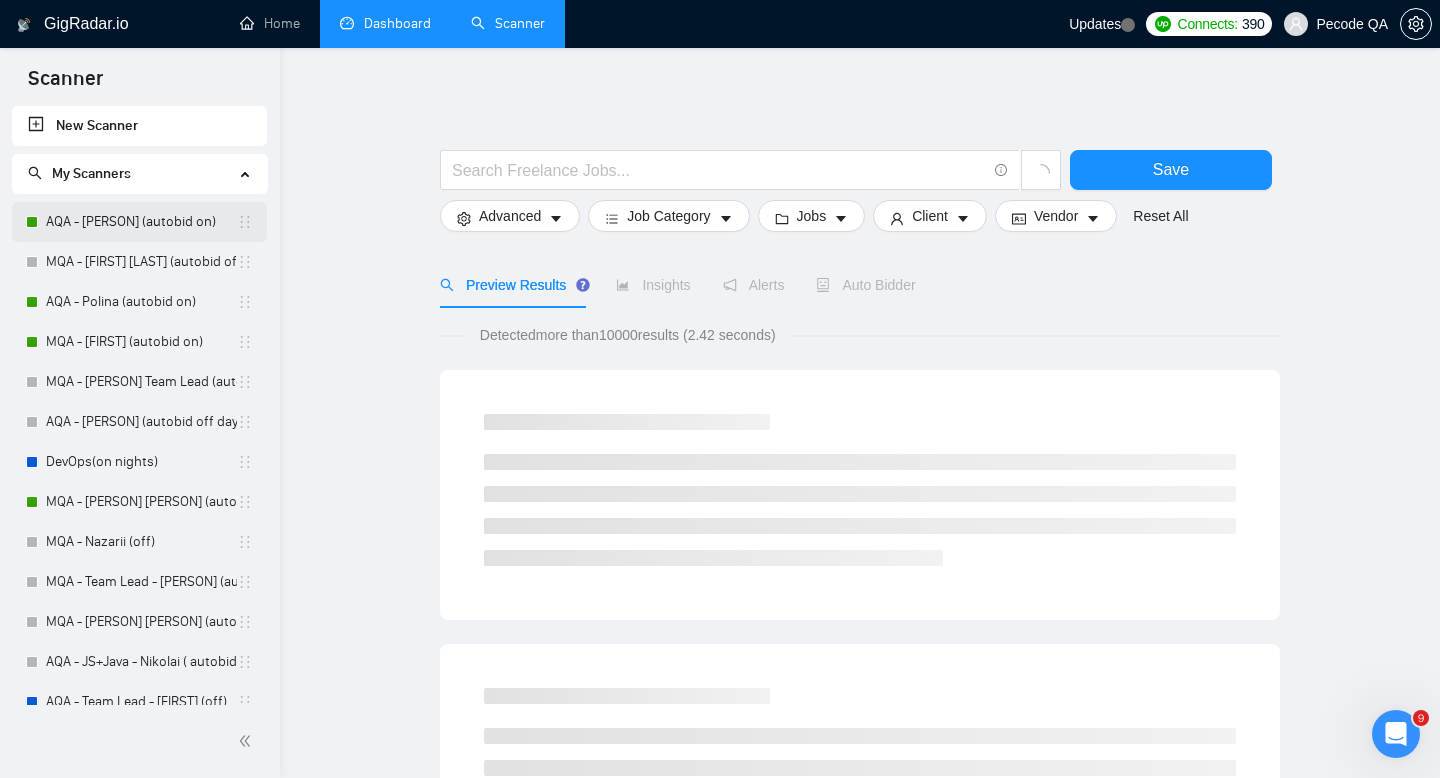 click on "AQA - Vitalii Y (autobid on)" at bounding box center (141, 222) 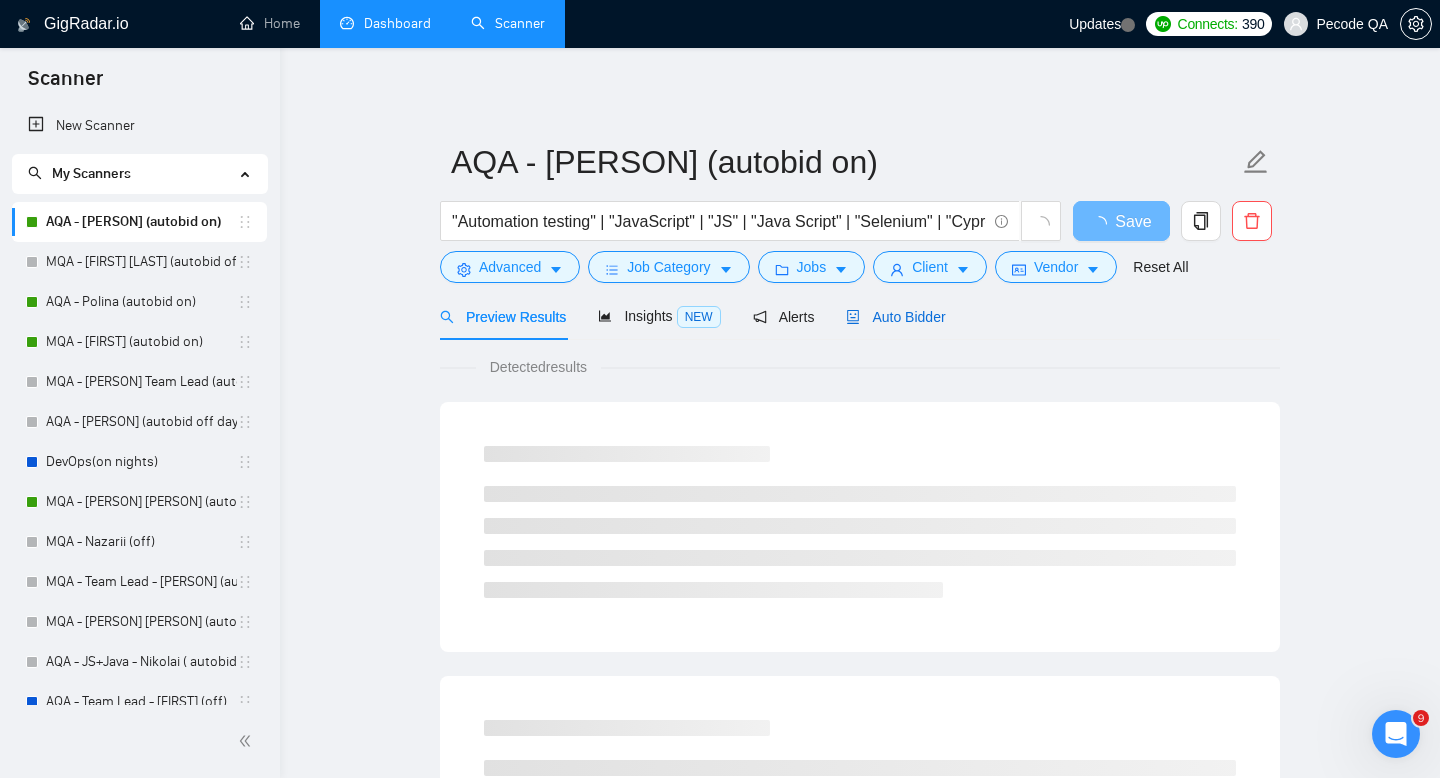 click on "Auto Bidder" at bounding box center [895, 317] 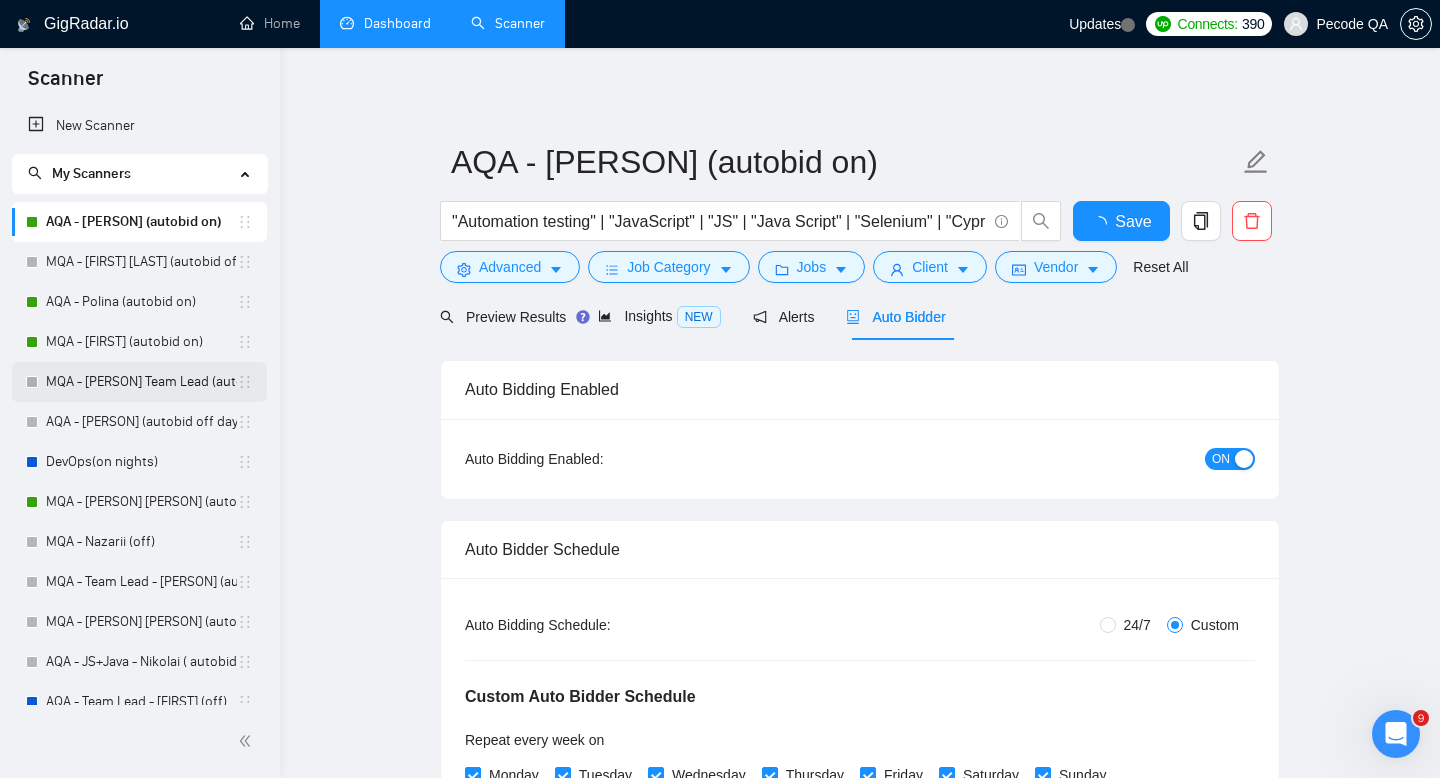 type 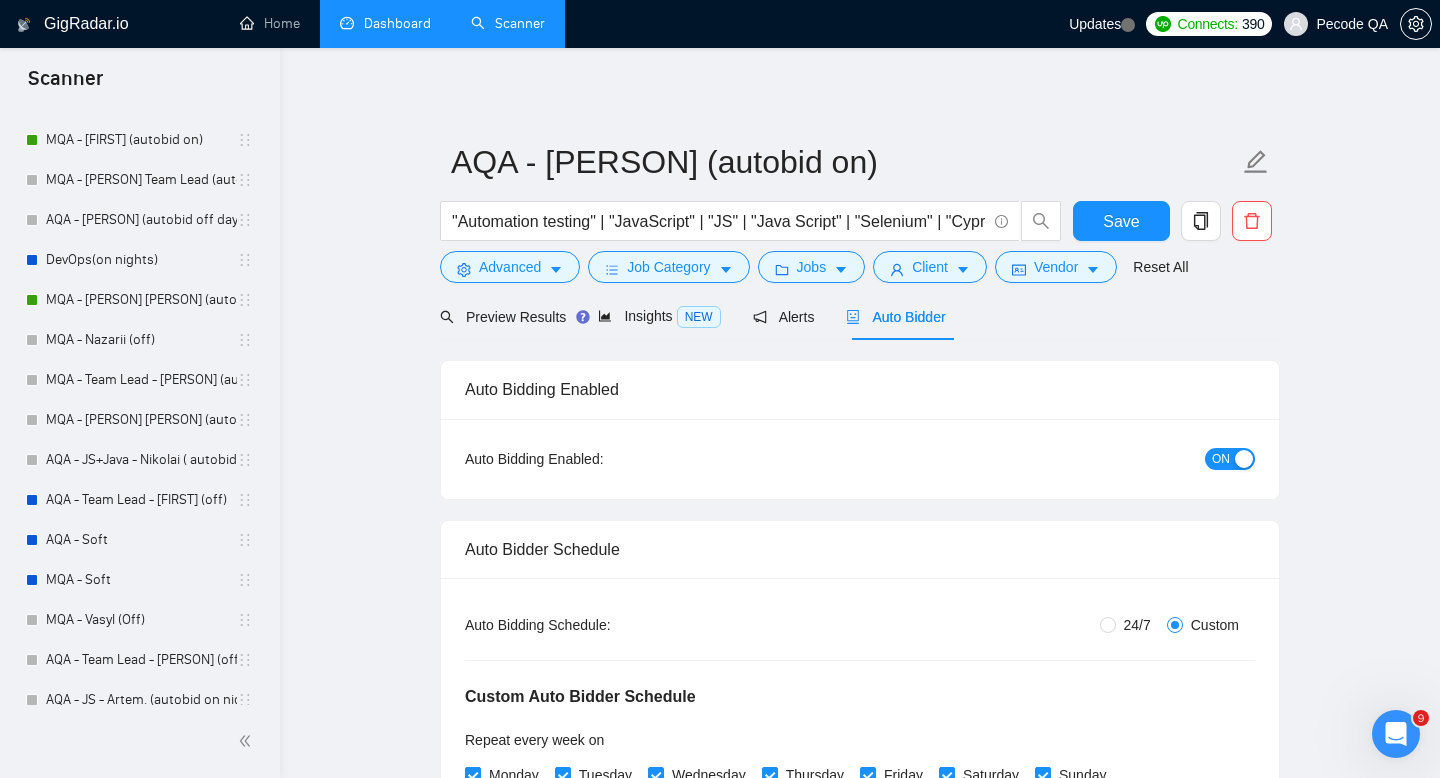 scroll, scrollTop: 216, scrollLeft: 0, axis: vertical 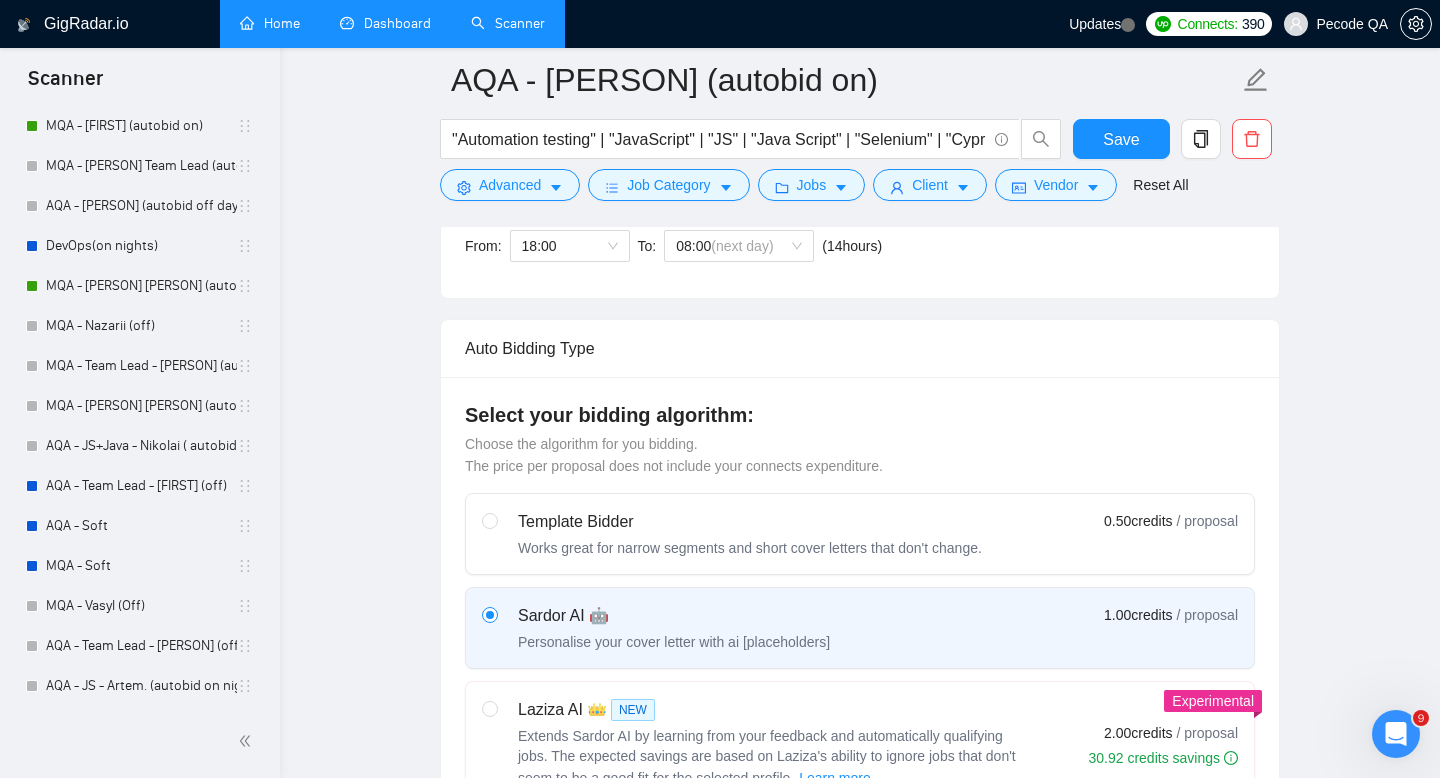 drag, startPoint x: 285, startPoint y: 29, endPoint x: 308, endPoint y: 45, distance: 28.01785 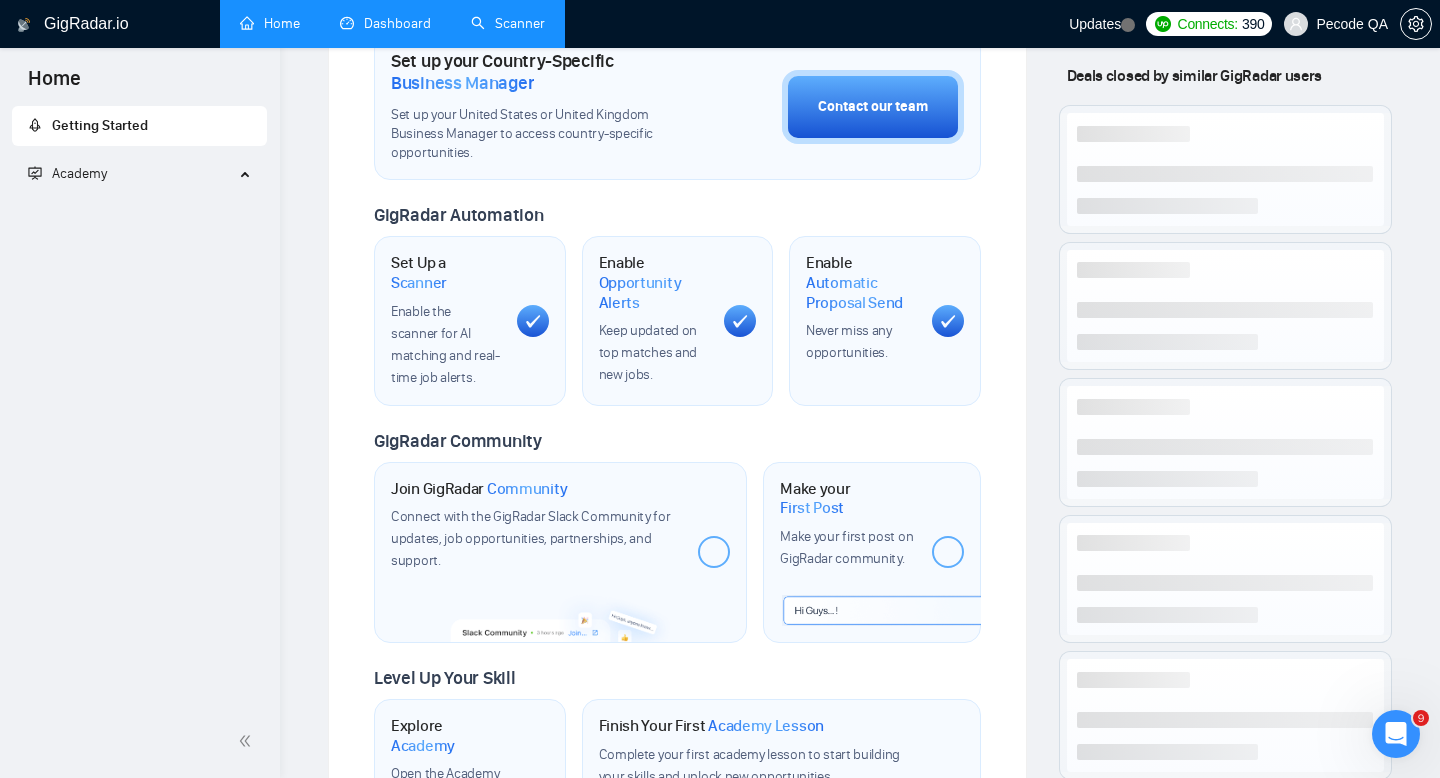 scroll, scrollTop: 0, scrollLeft: 0, axis: both 